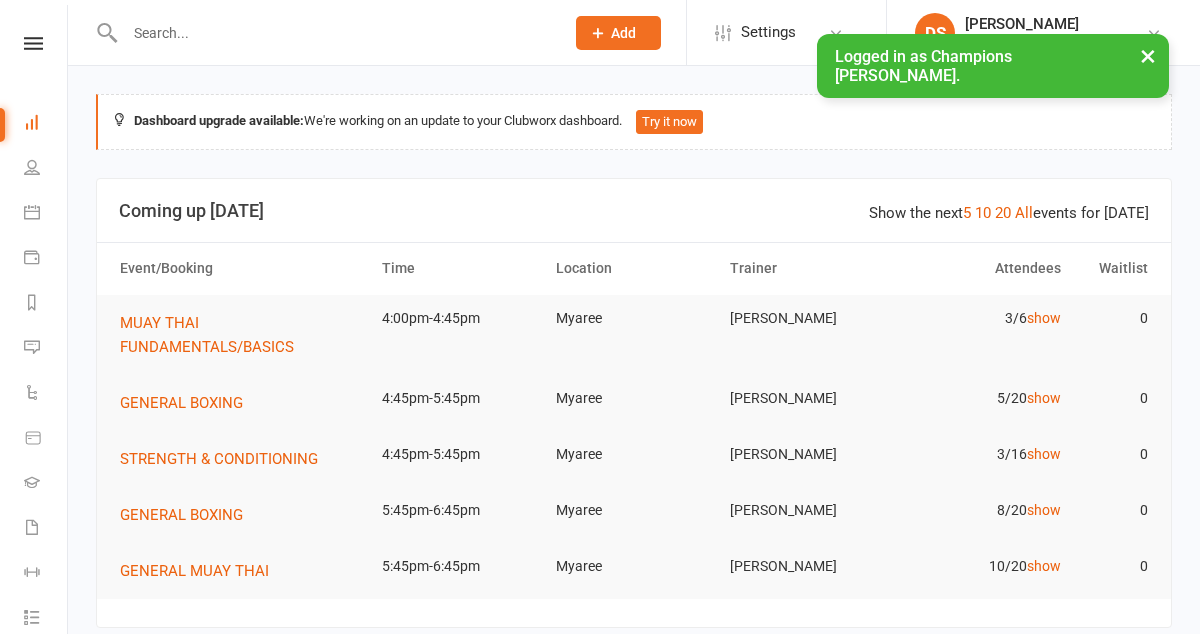 scroll, scrollTop: 0, scrollLeft: 0, axis: both 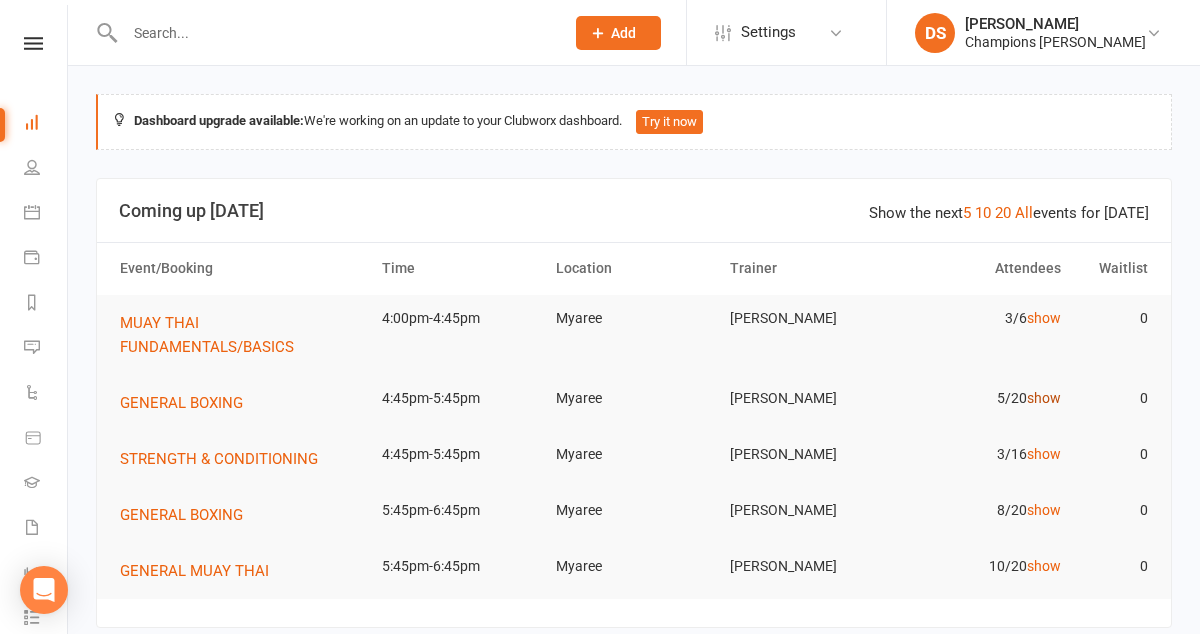 click on "show" at bounding box center [1044, 398] 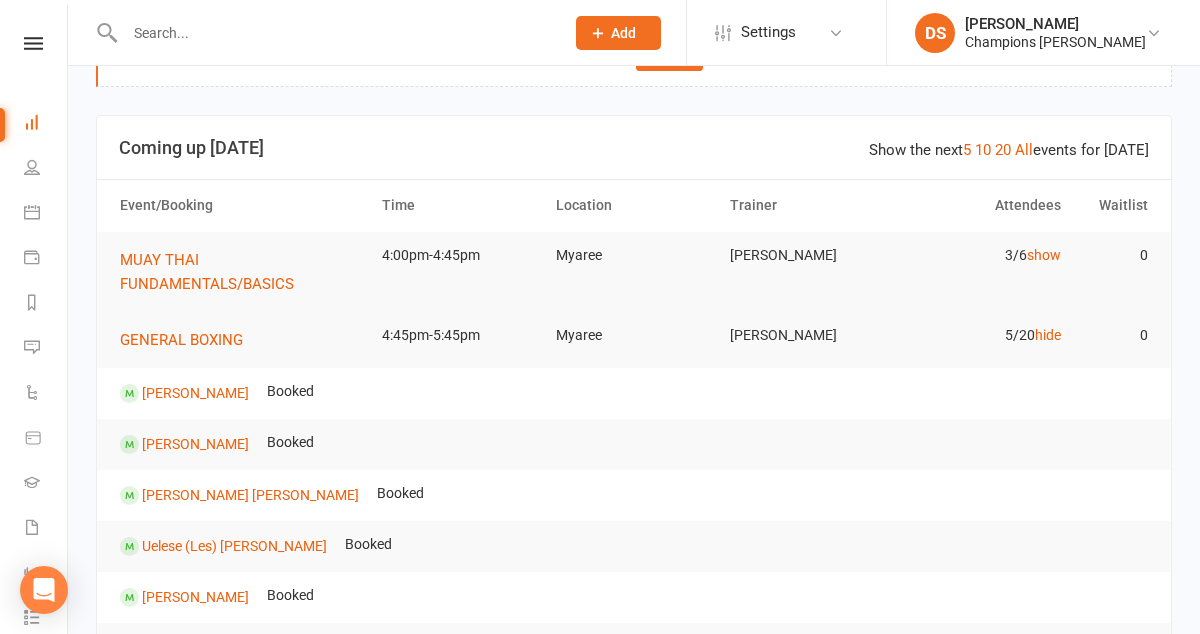 scroll, scrollTop: 69, scrollLeft: 0, axis: vertical 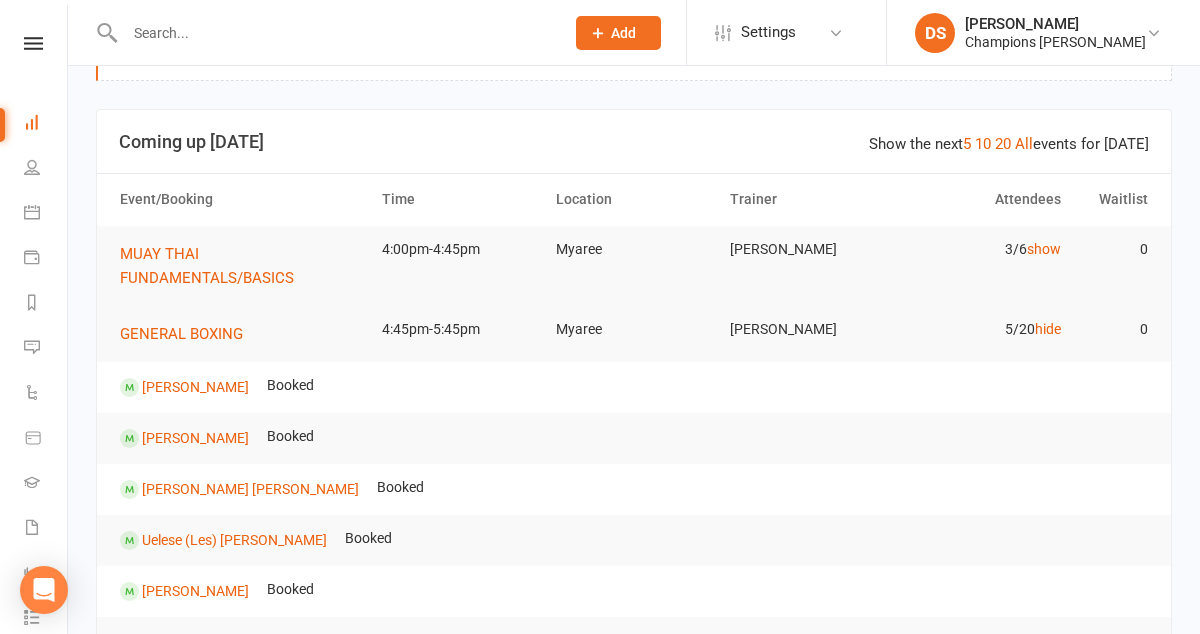 click at bounding box center [334, 33] 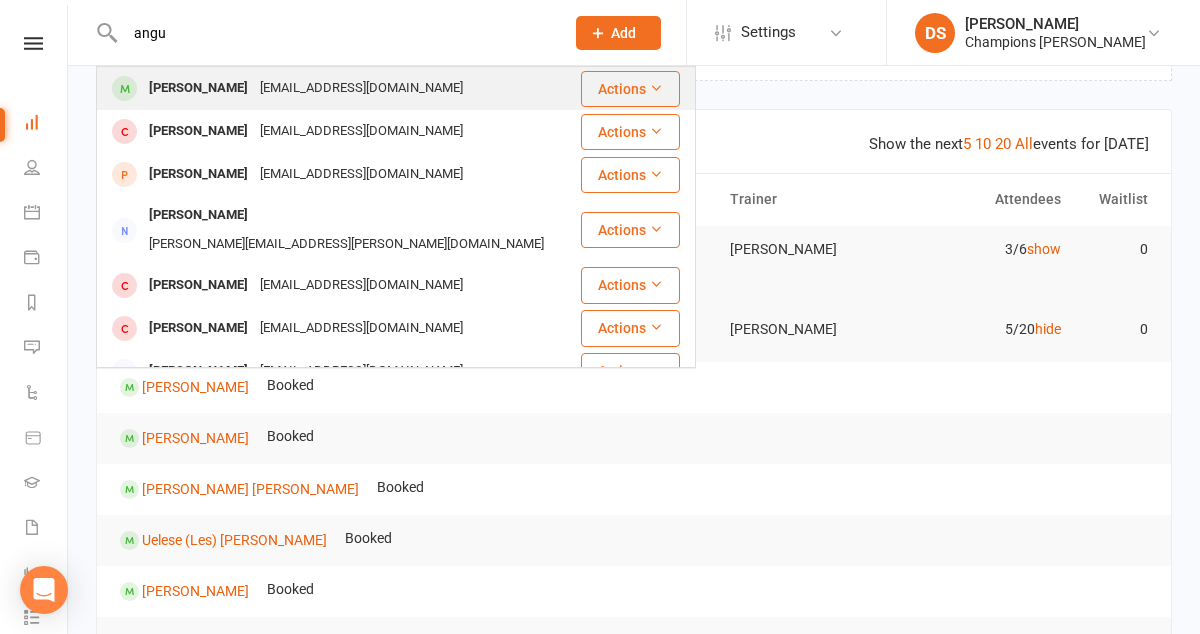 type on "angu" 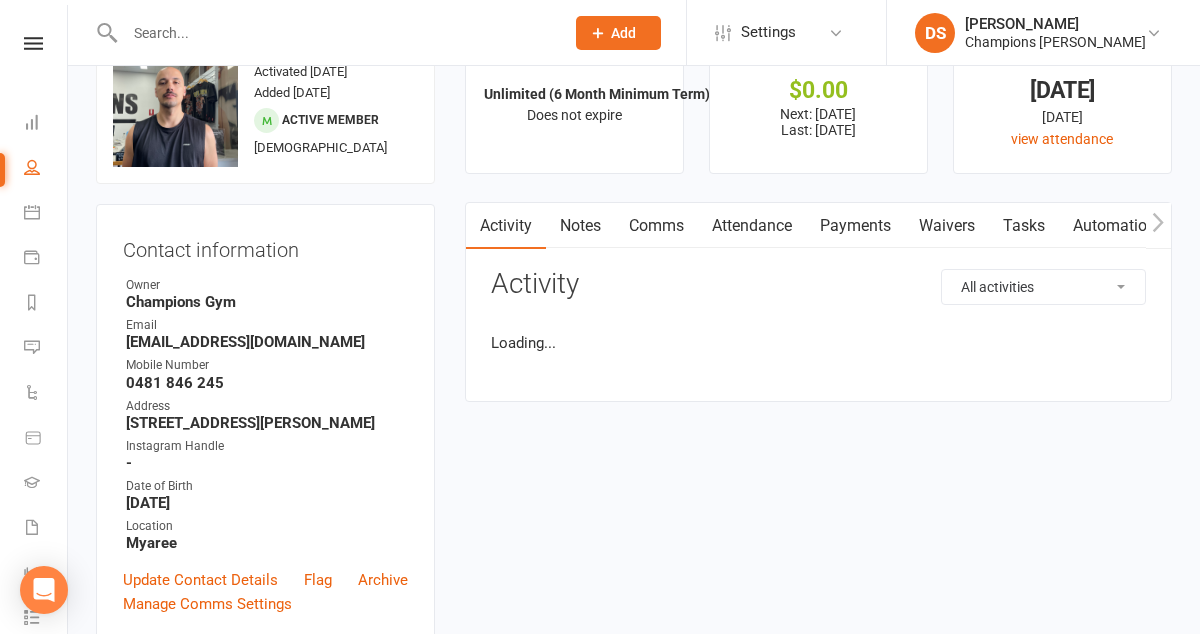 scroll, scrollTop: 0, scrollLeft: 0, axis: both 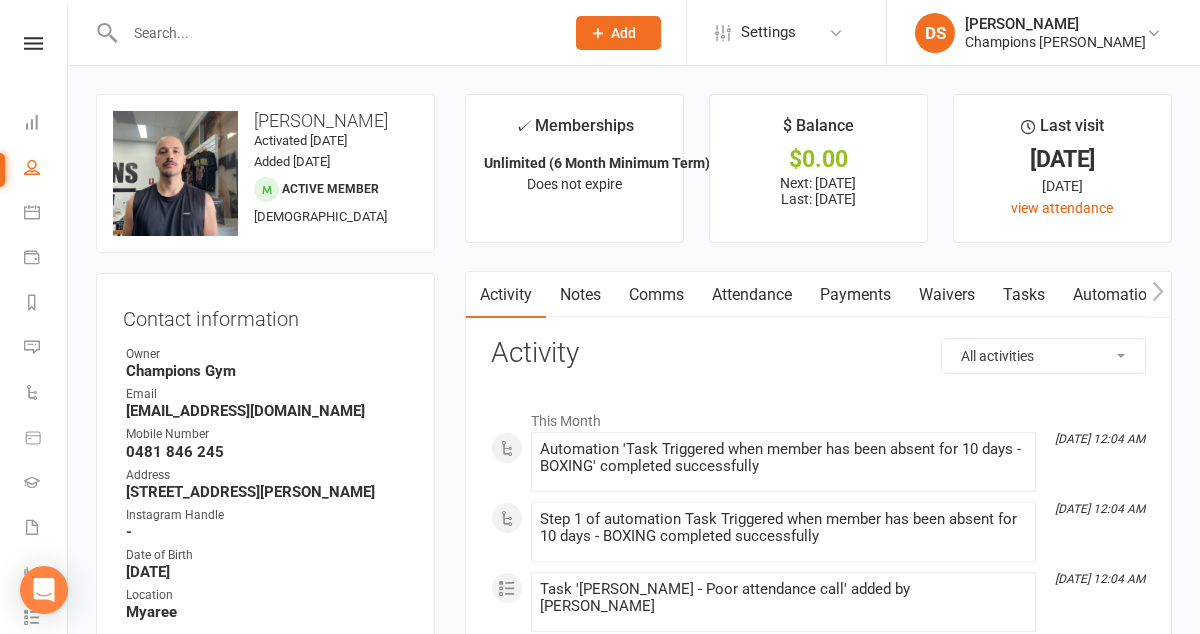 click on "Attendance" at bounding box center [752, 295] 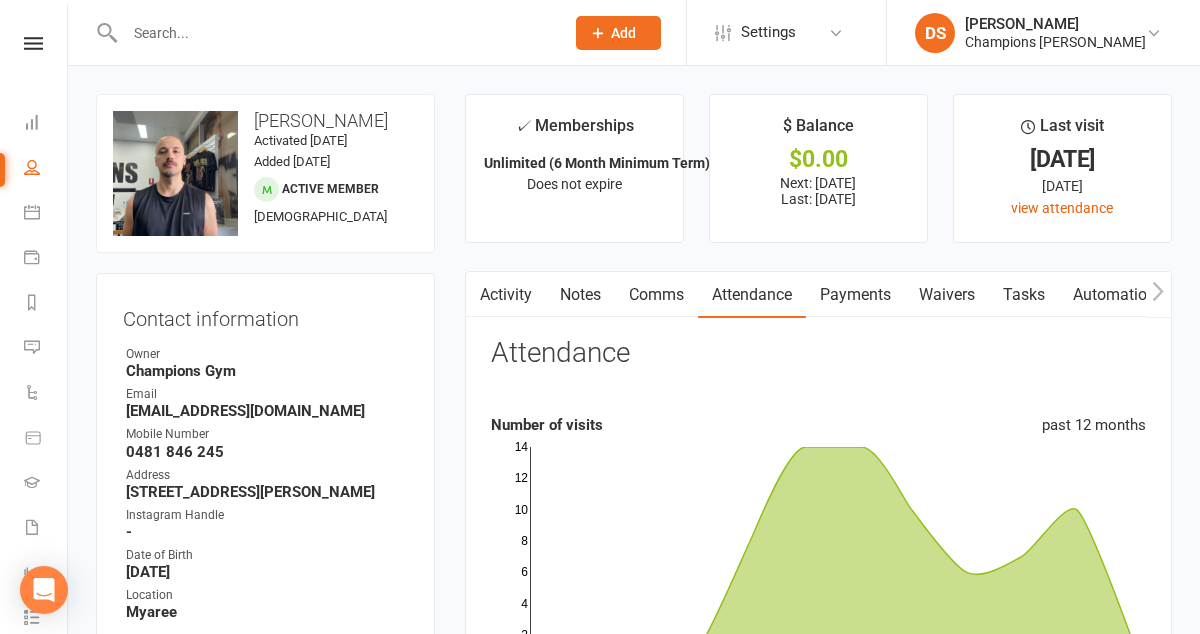 click on "Comms" at bounding box center (656, 295) 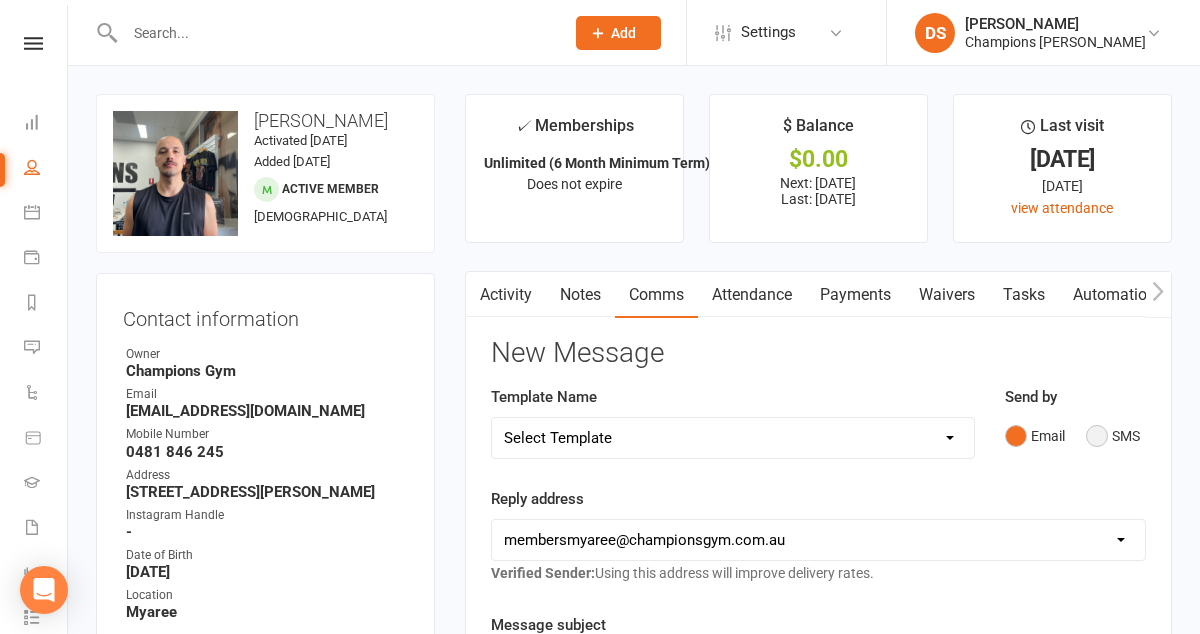 click on "SMS" at bounding box center (1113, 436) 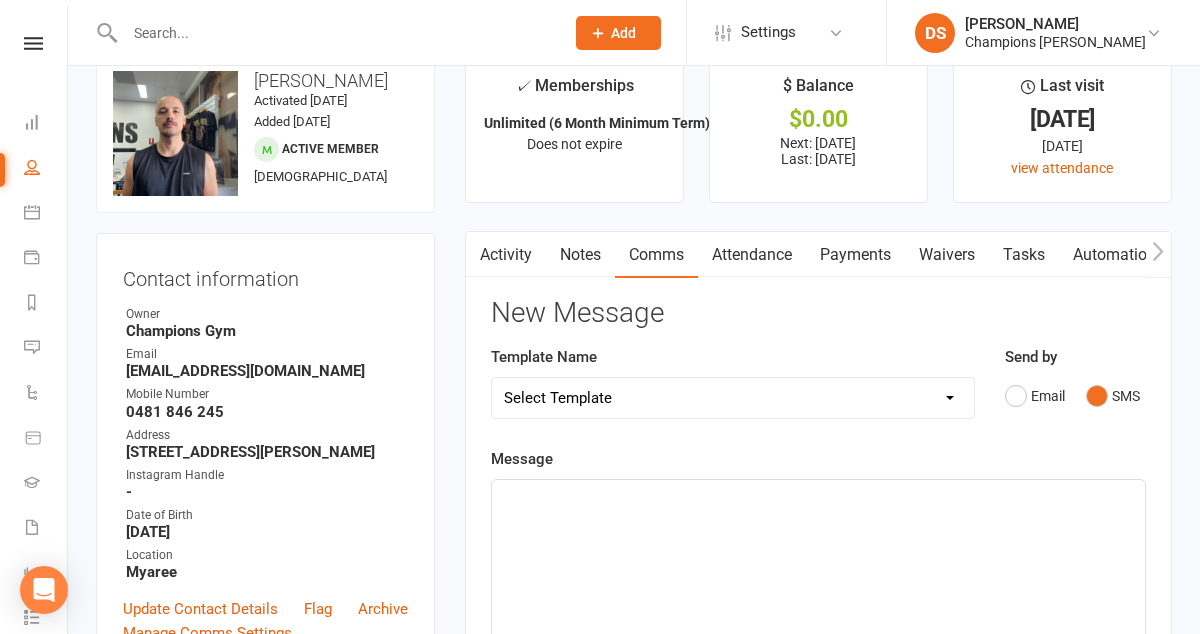 scroll, scrollTop: 41, scrollLeft: 0, axis: vertical 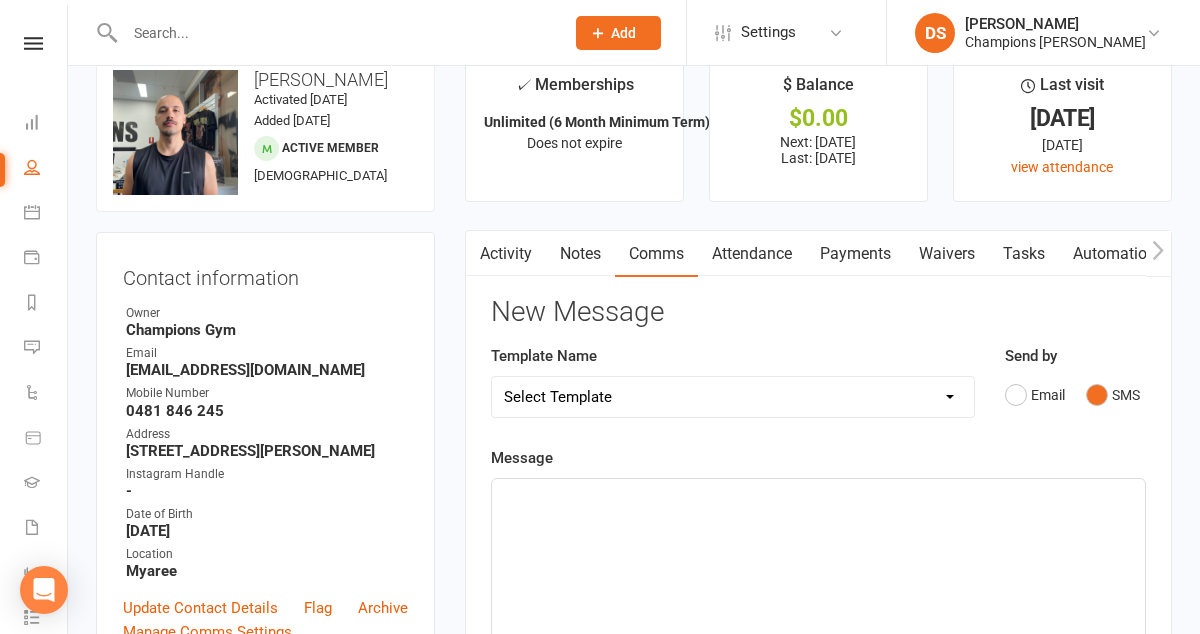 click on "﻿" 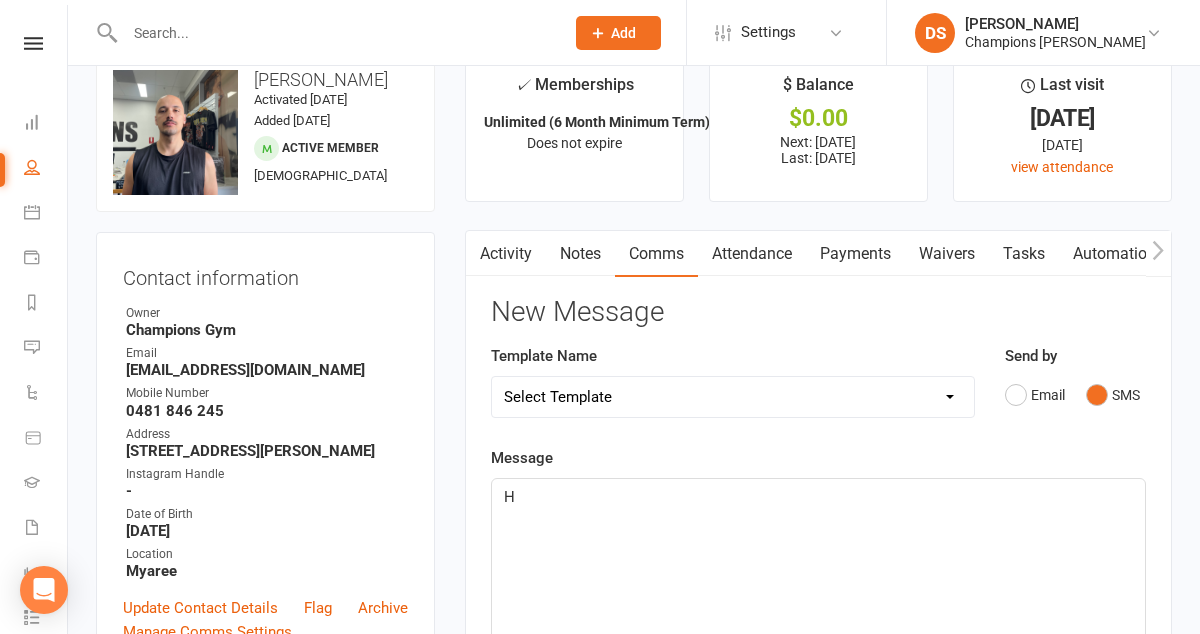 type 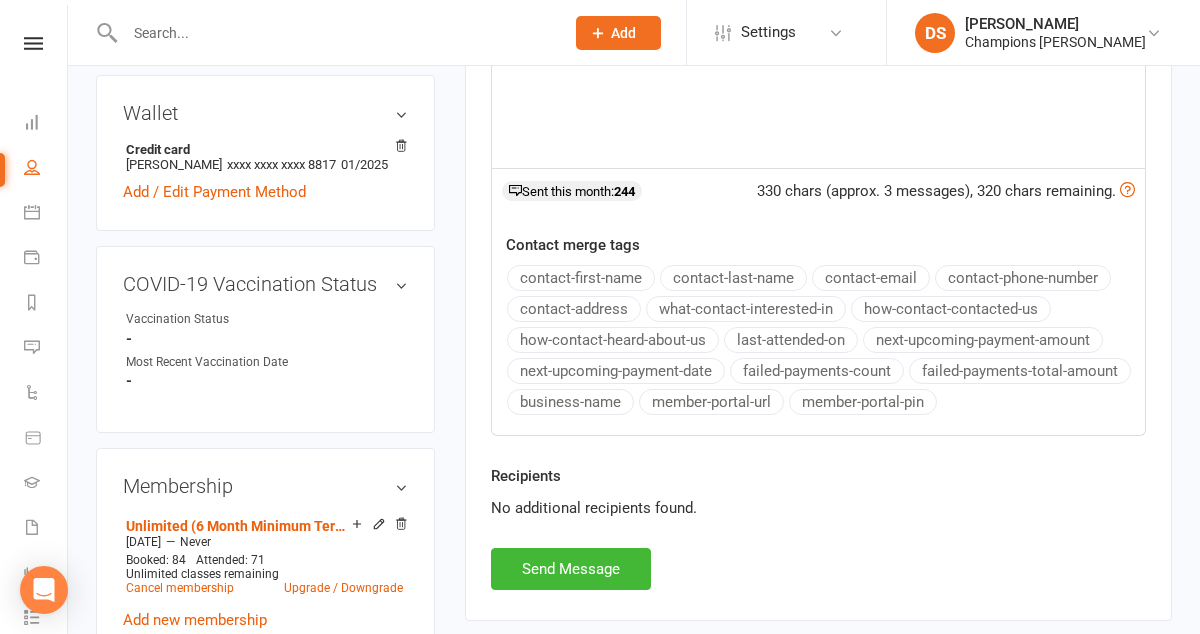 scroll, scrollTop: 654, scrollLeft: 0, axis: vertical 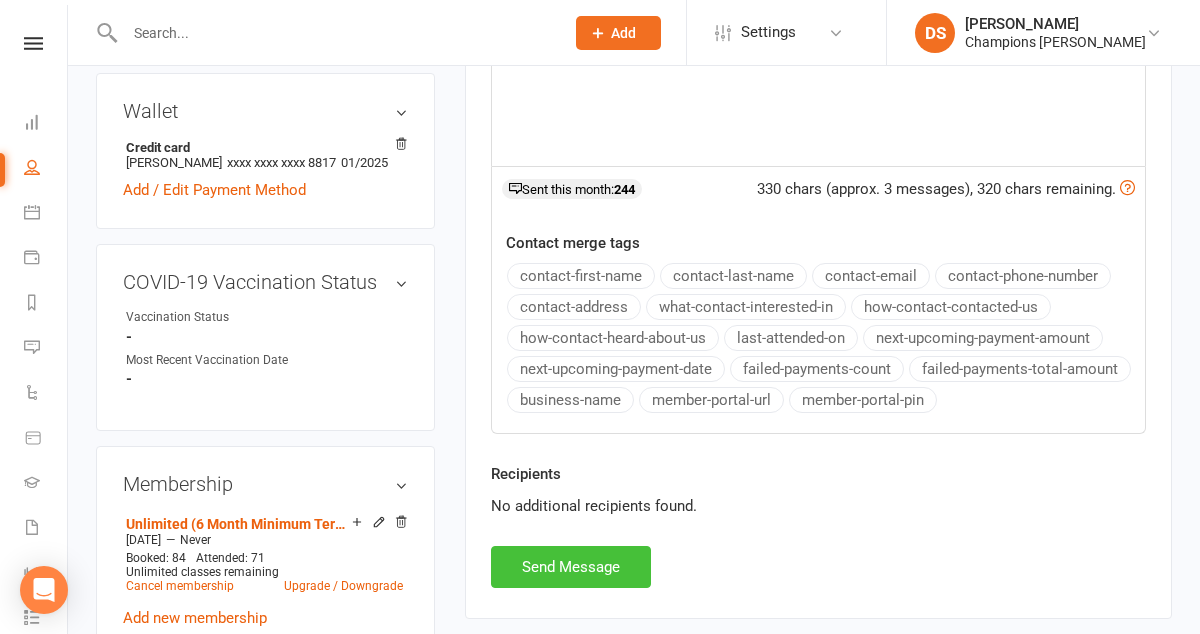 click on "Send Message" at bounding box center [571, 567] 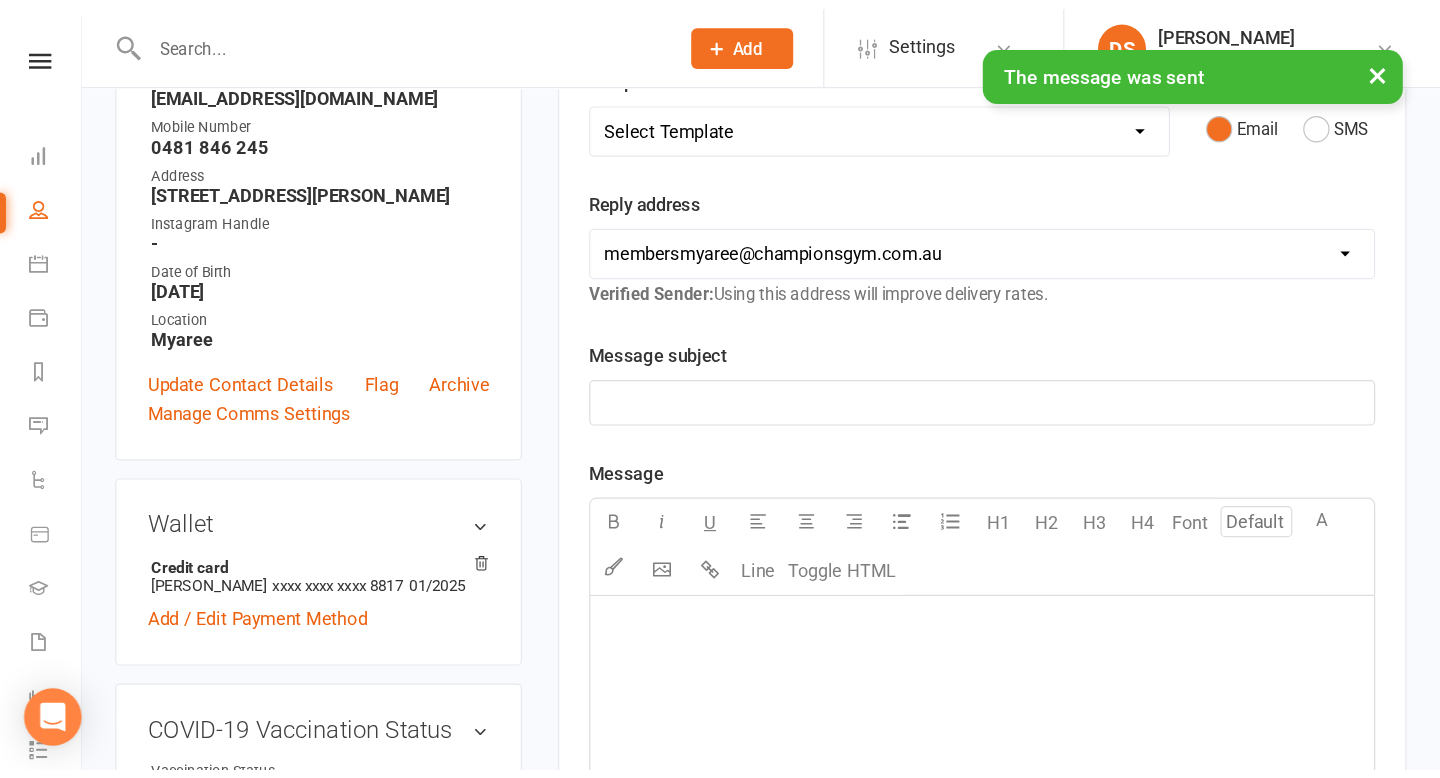 scroll, scrollTop: 0, scrollLeft: 0, axis: both 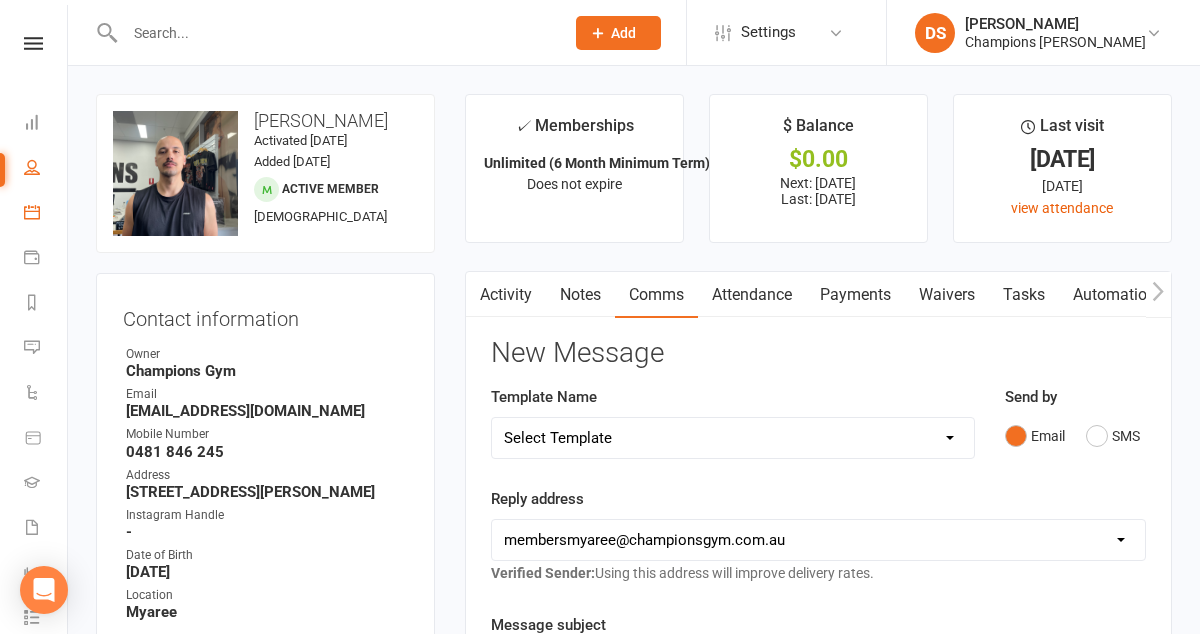 click on "Calendar" at bounding box center [46, 214] 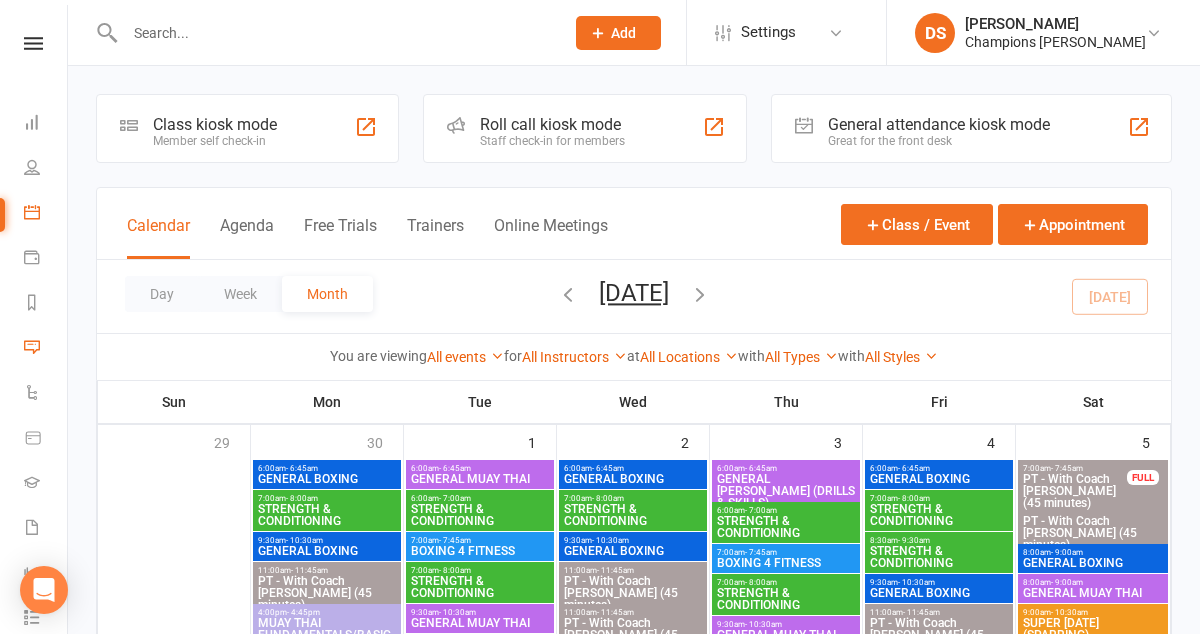 click at bounding box center [32, 347] 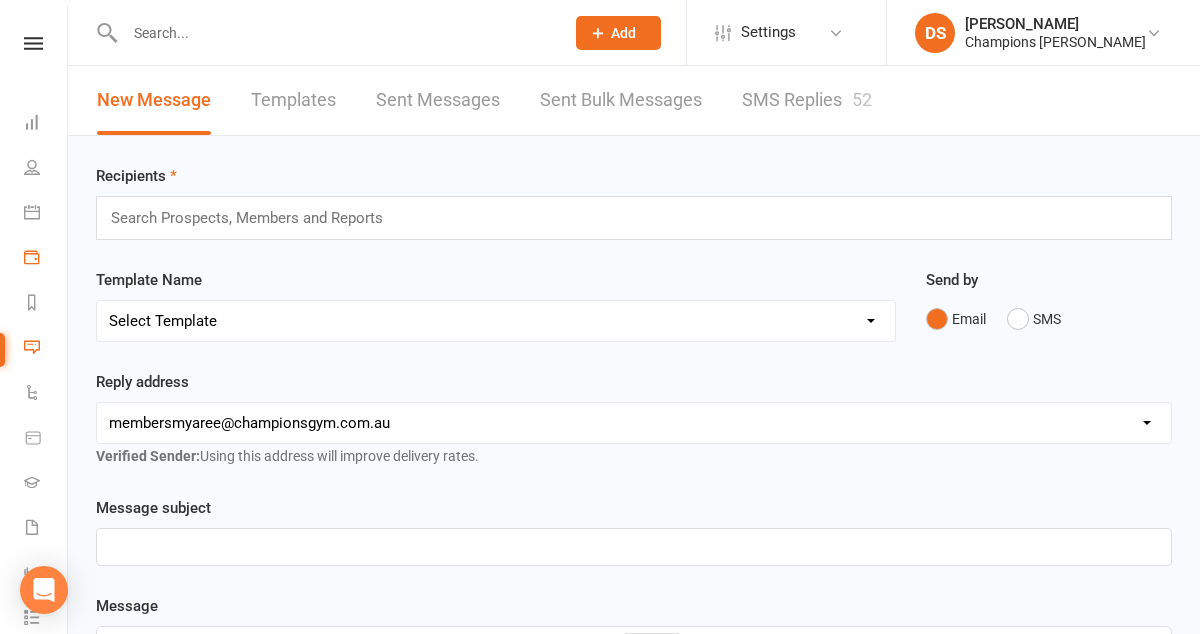 click on "Payments" at bounding box center (46, 259) 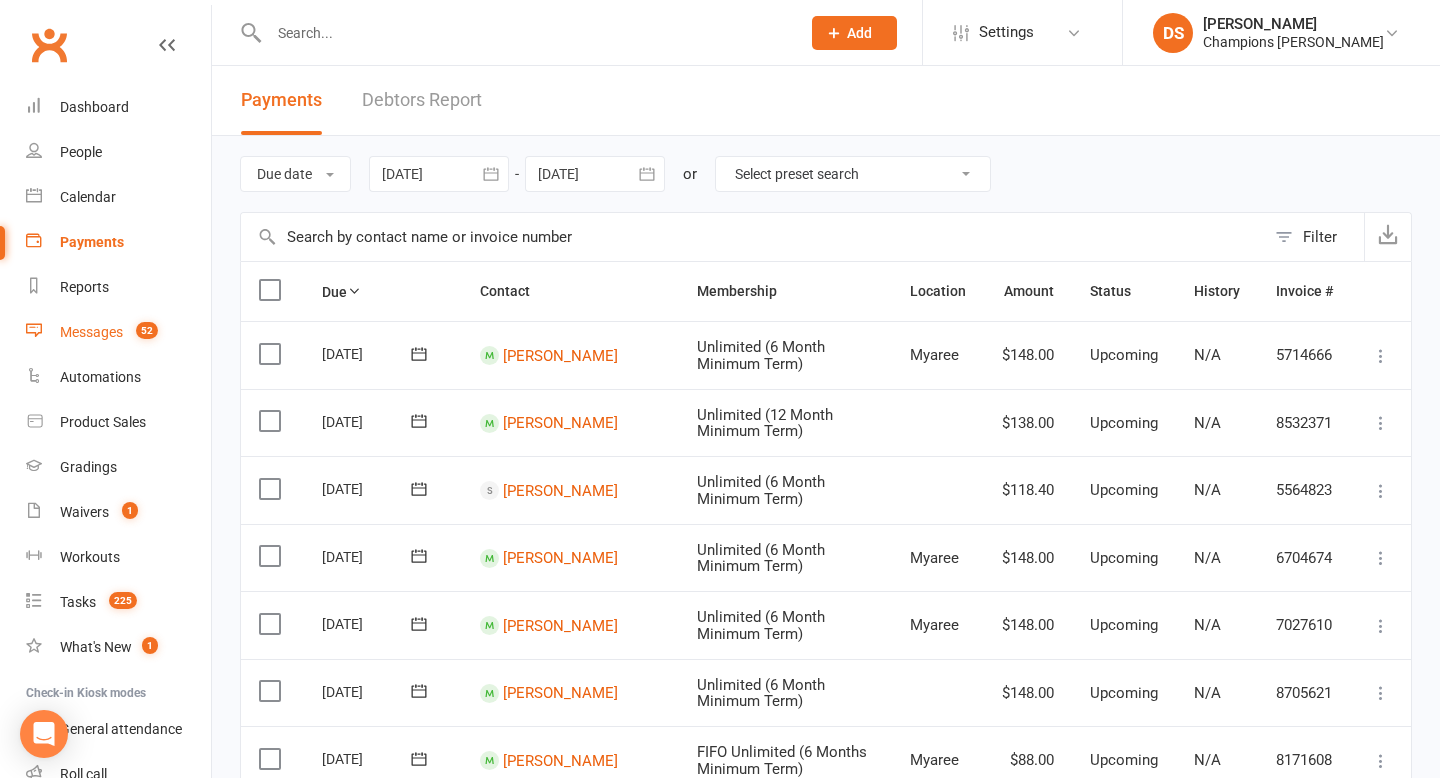 click on "Messages" at bounding box center (91, 332) 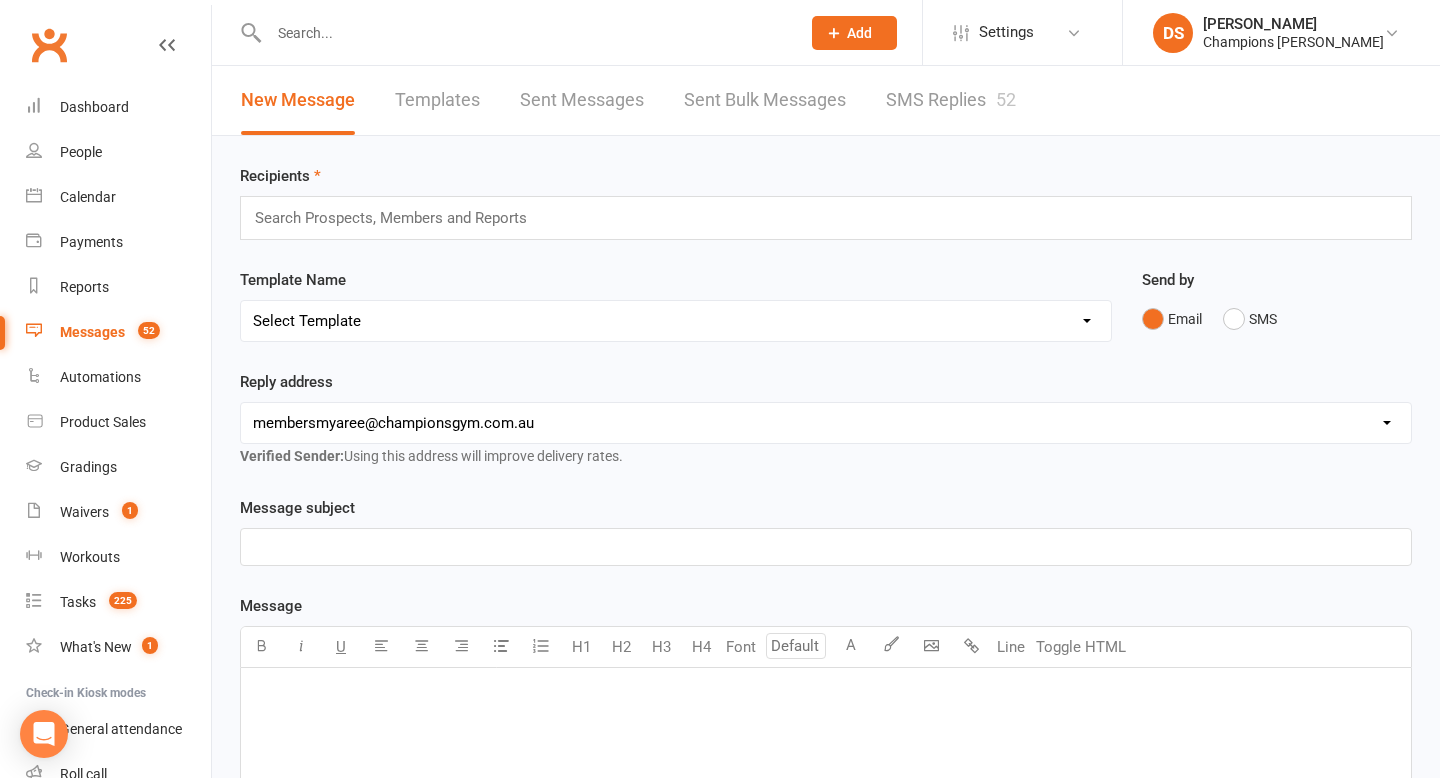 click on "SMS Replies  52" at bounding box center (951, 100) 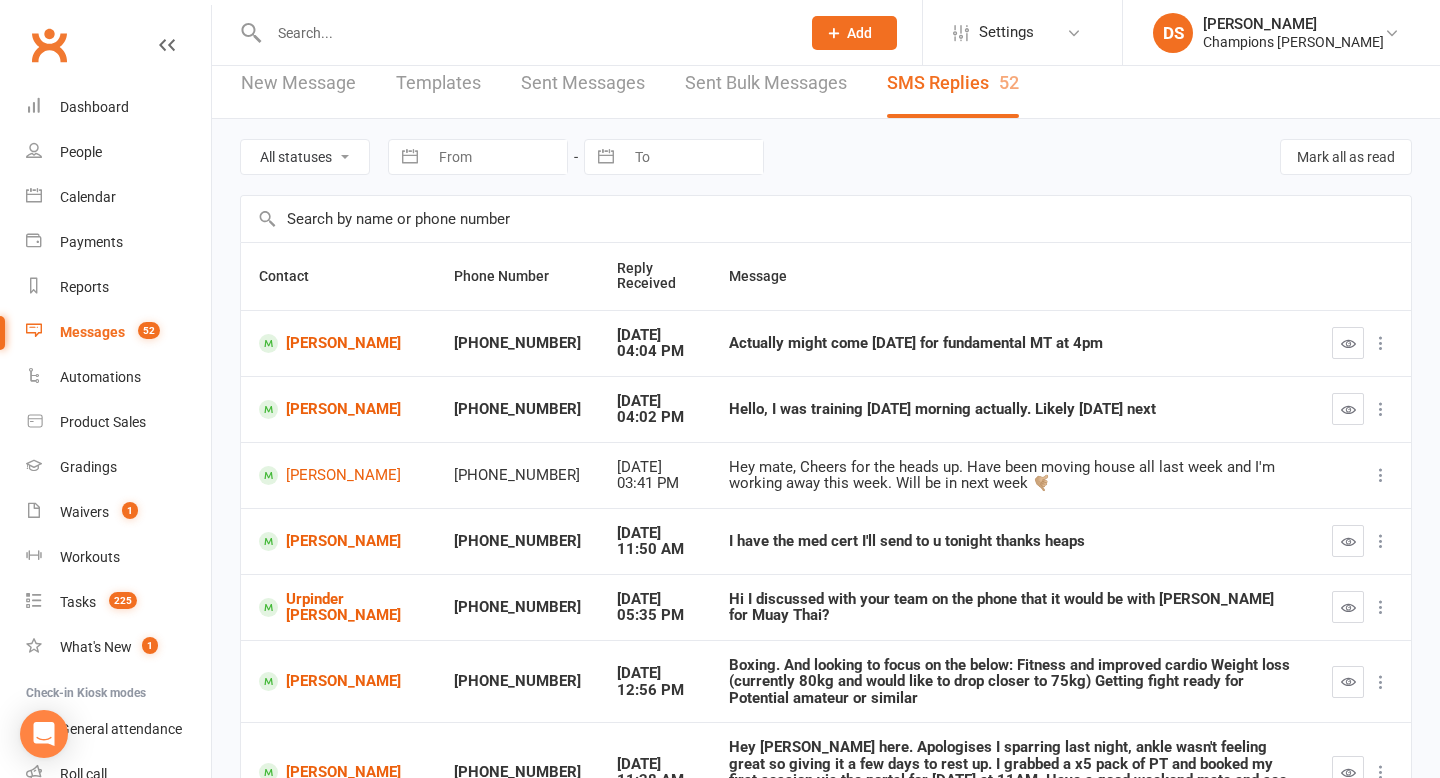 scroll, scrollTop: 0, scrollLeft: 0, axis: both 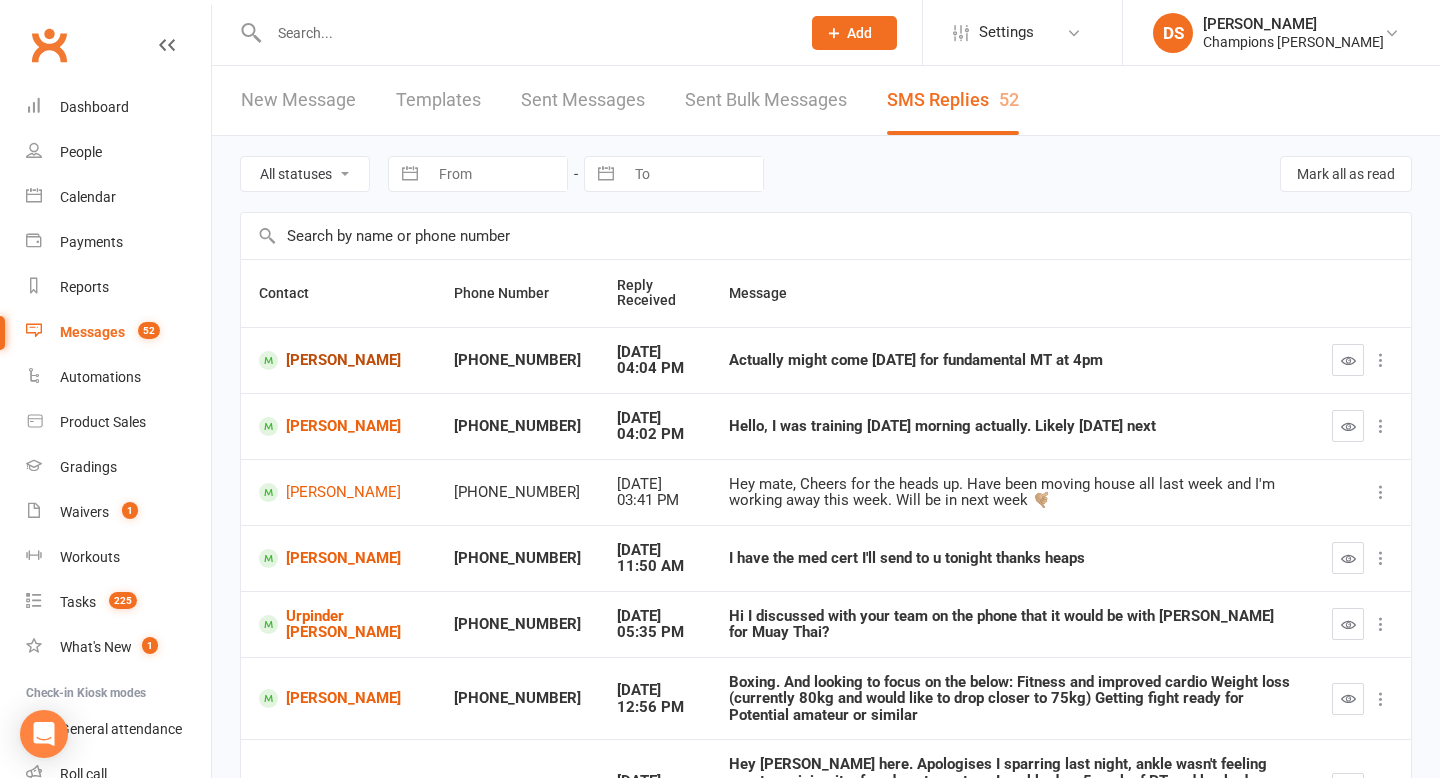 click on "[PERSON_NAME]" at bounding box center [338, 360] 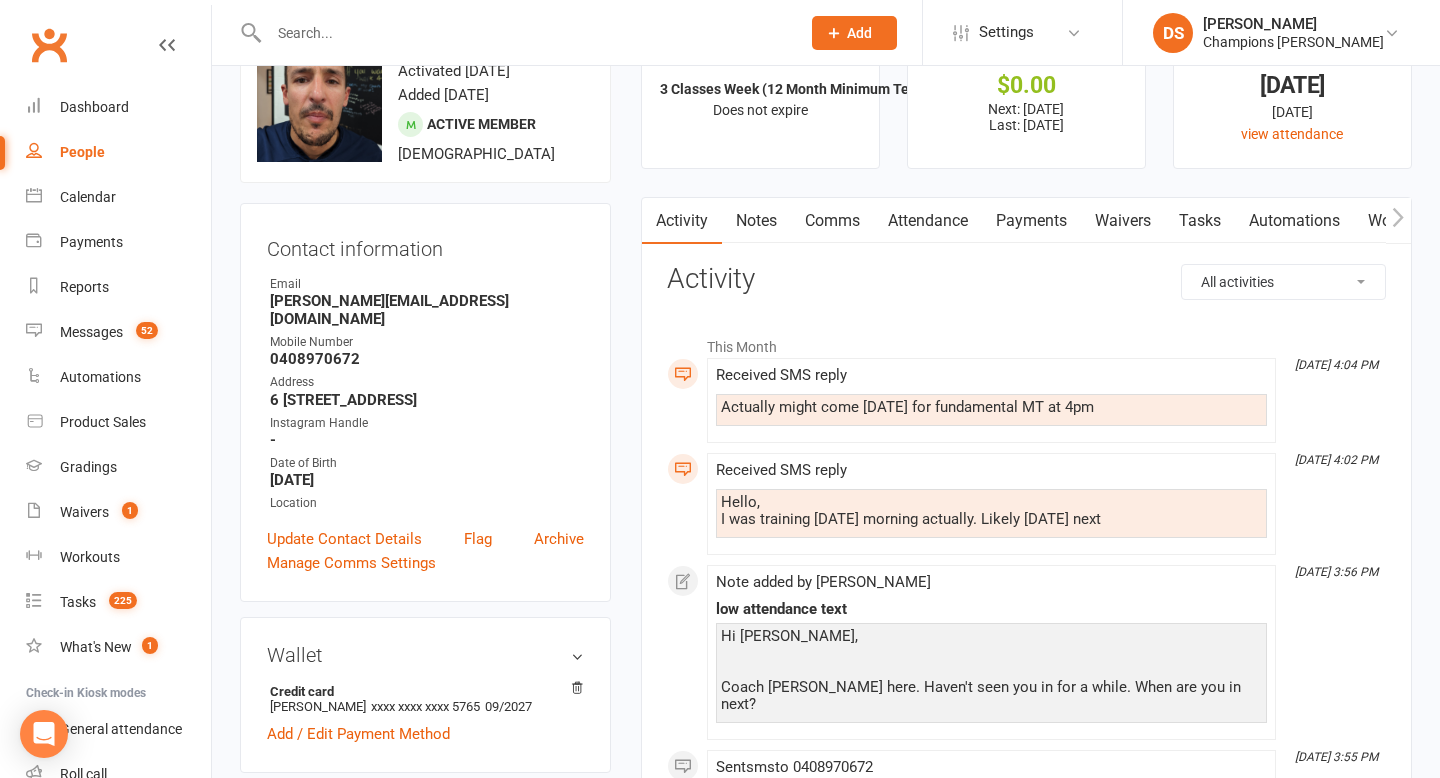 scroll, scrollTop: 0, scrollLeft: 0, axis: both 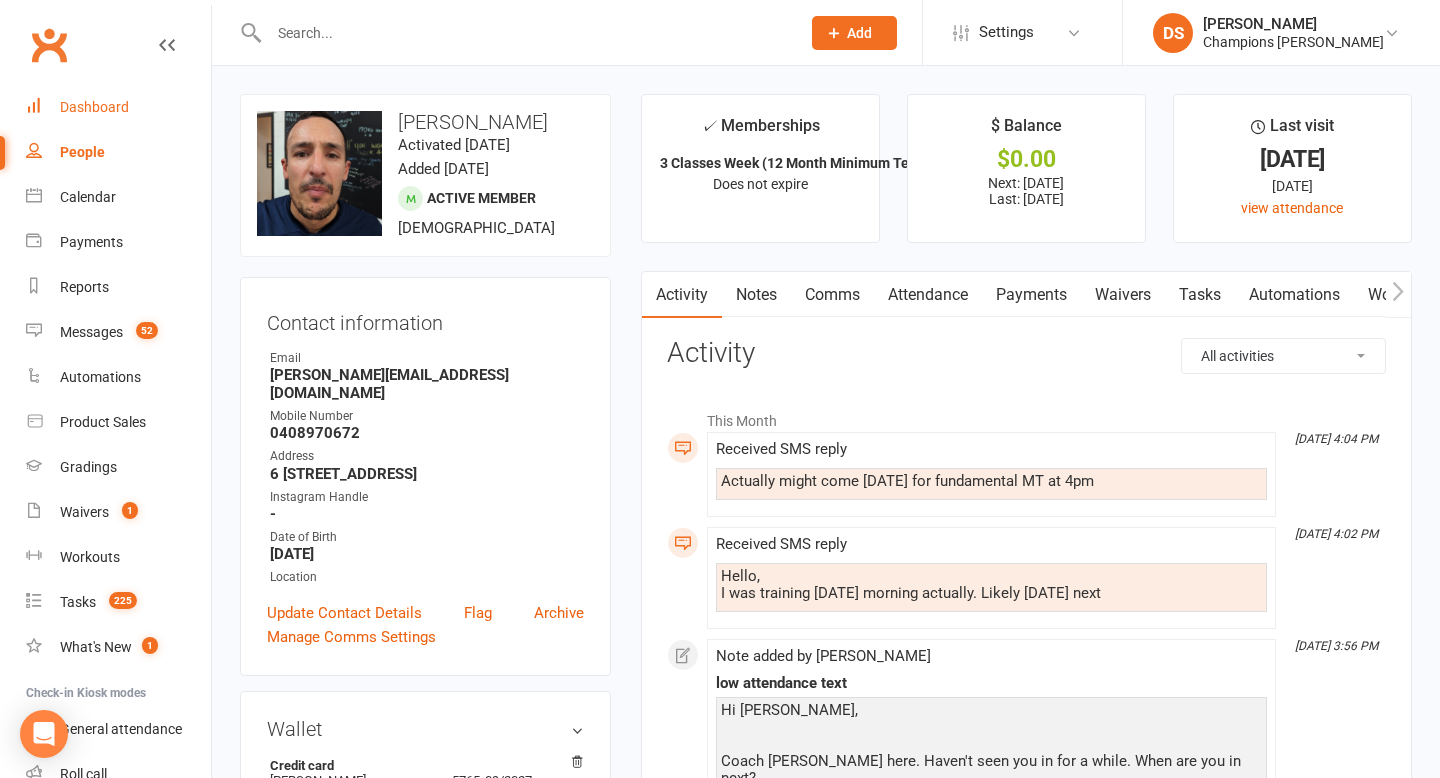 click on "Dashboard" at bounding box center (94, 107) 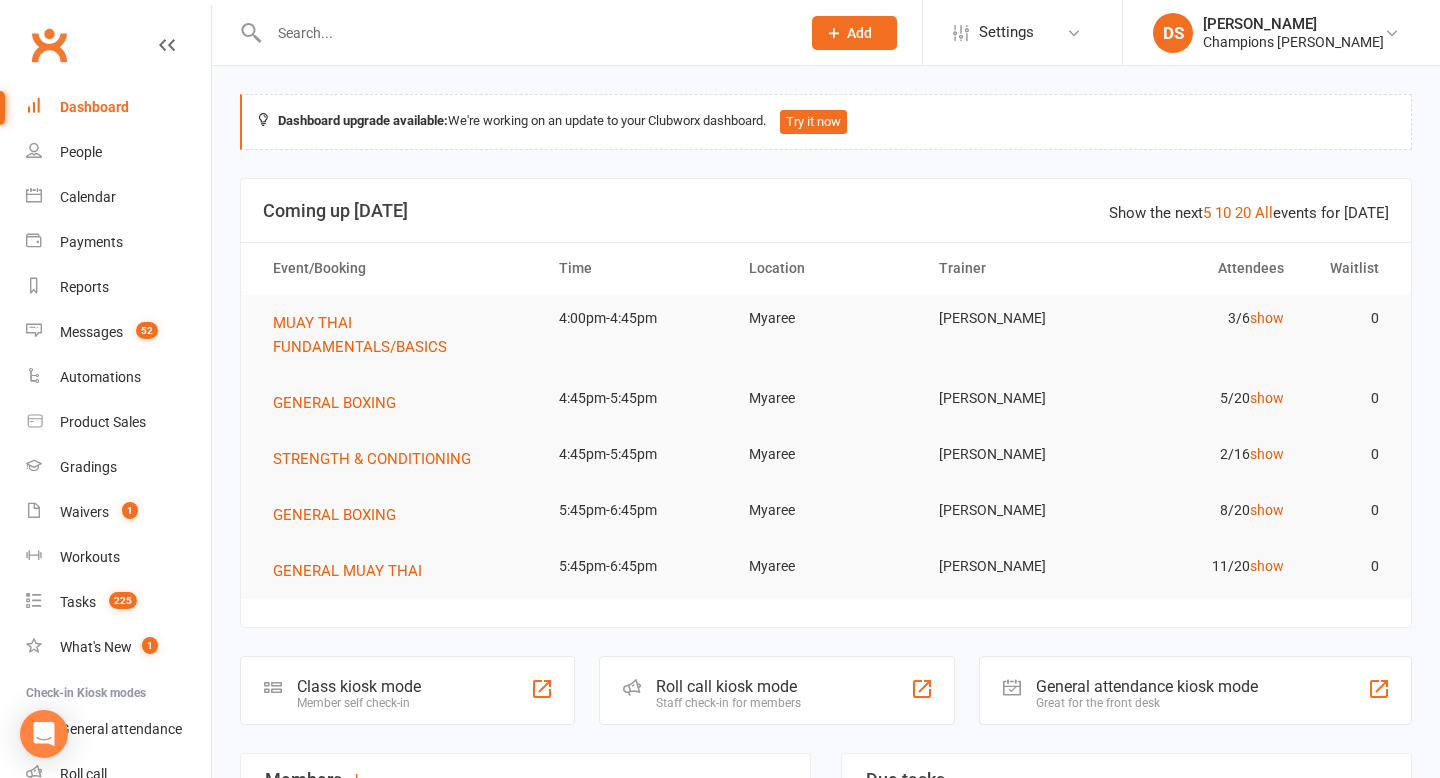 click at bounding box center [524, 33] 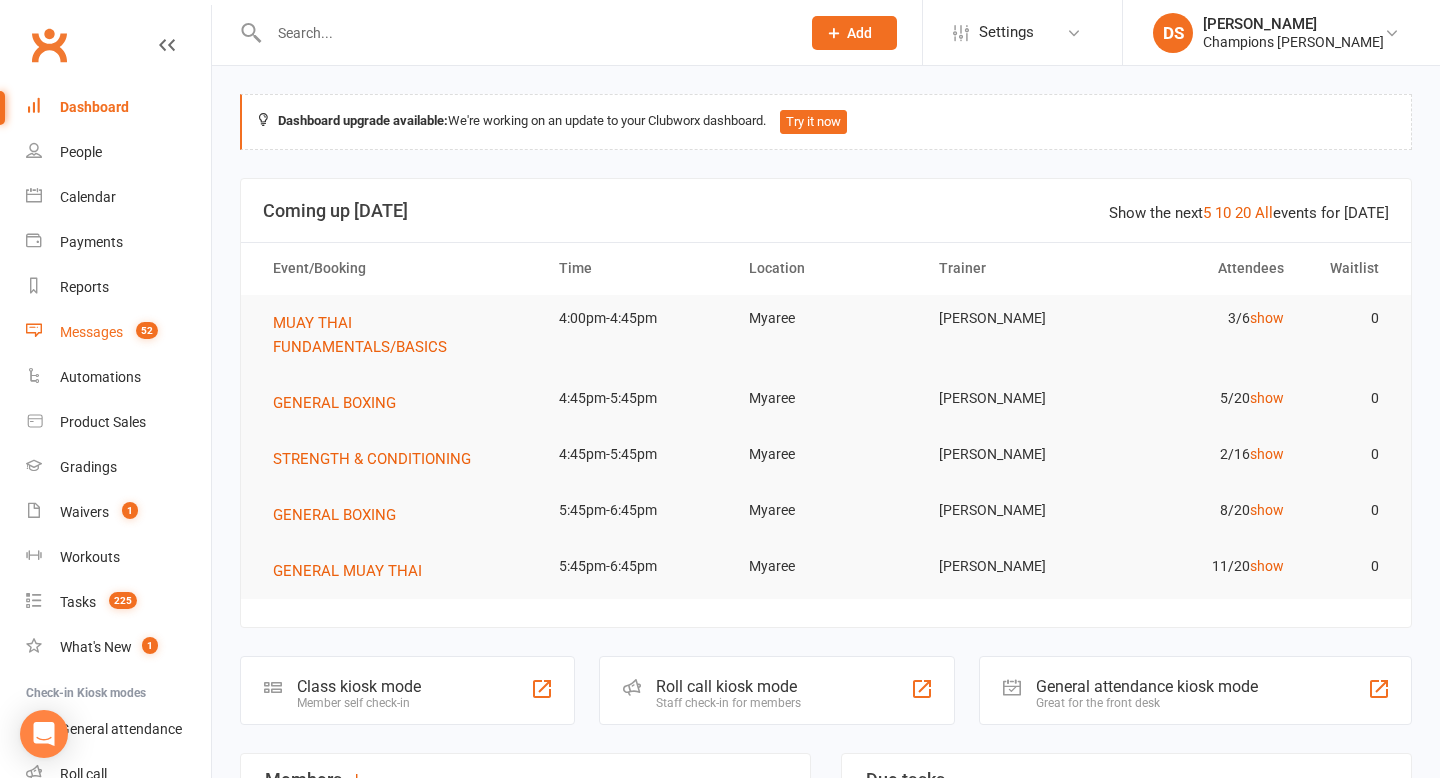 click on "Messages   52" at bounding box center (118, 332) 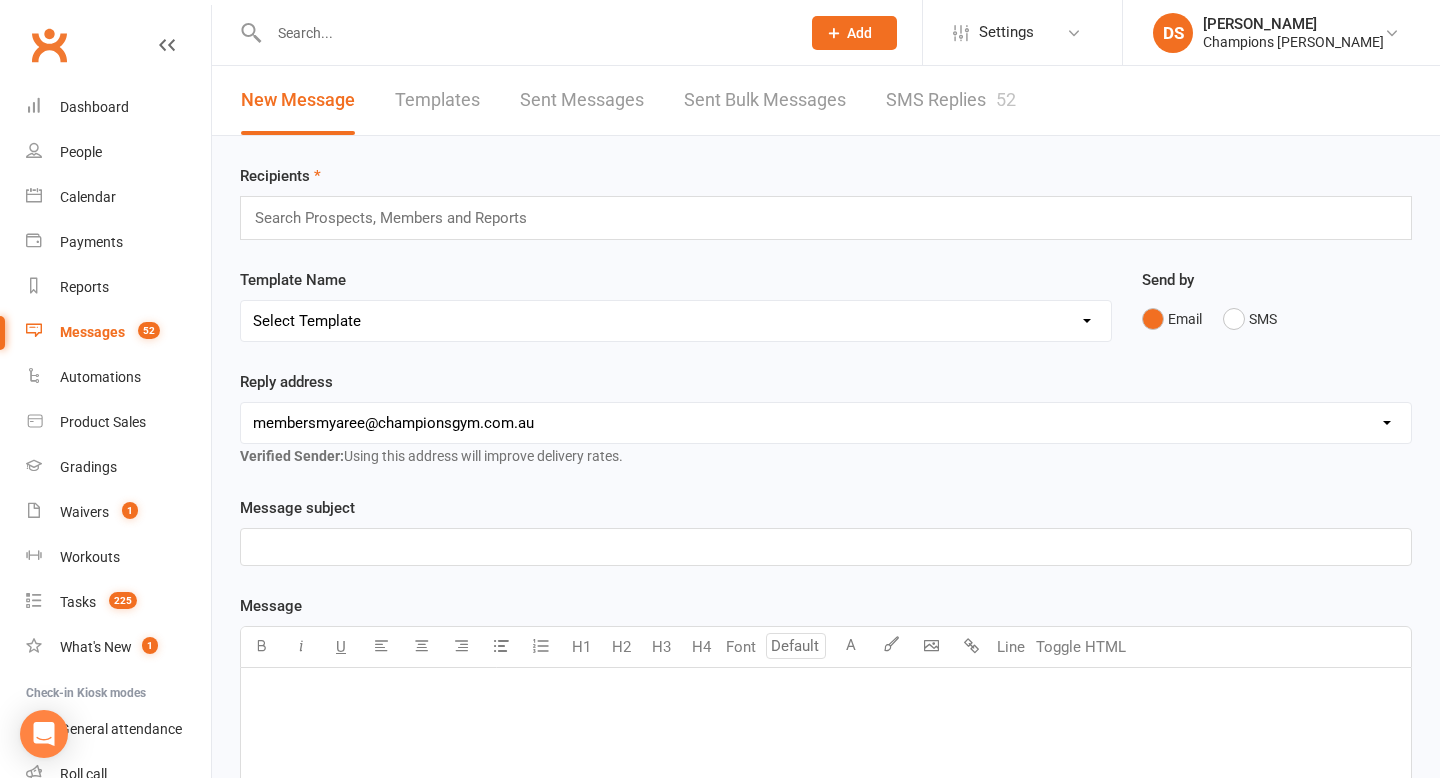 click on "SMS Replies  52" at bounding box center (951, 100) 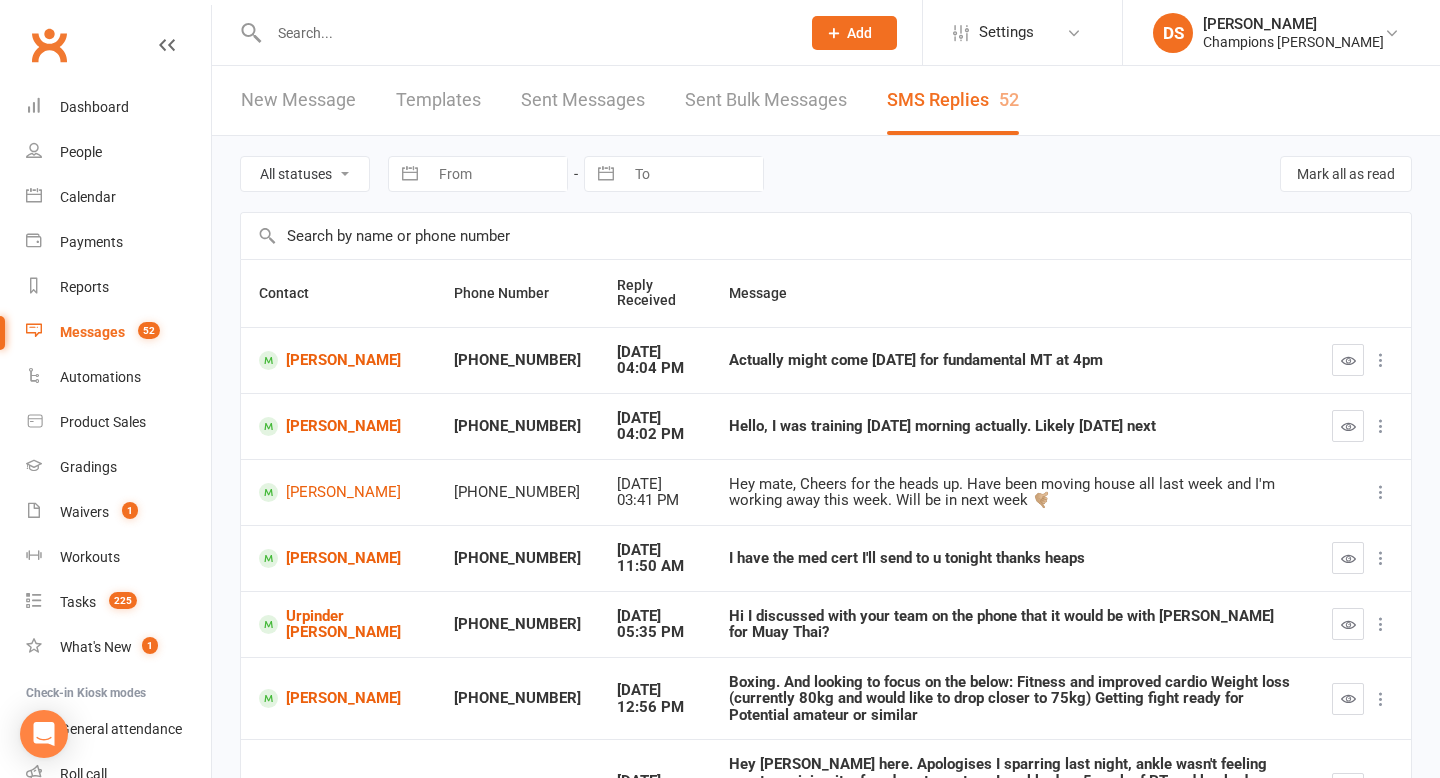 click on "Sent Messages" at bounding box center [583, 100] 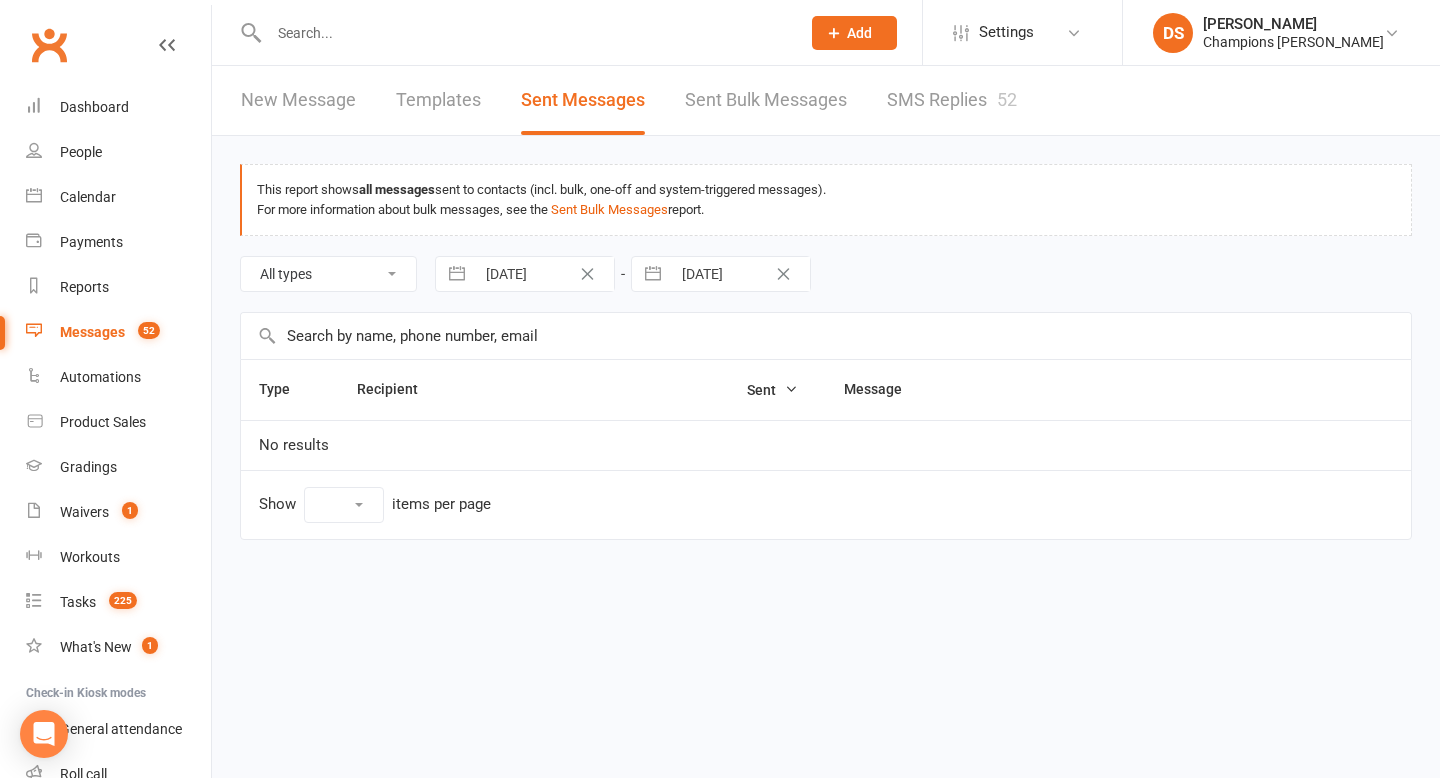 click on "Sent Messages" at bounding box center (583, 100) 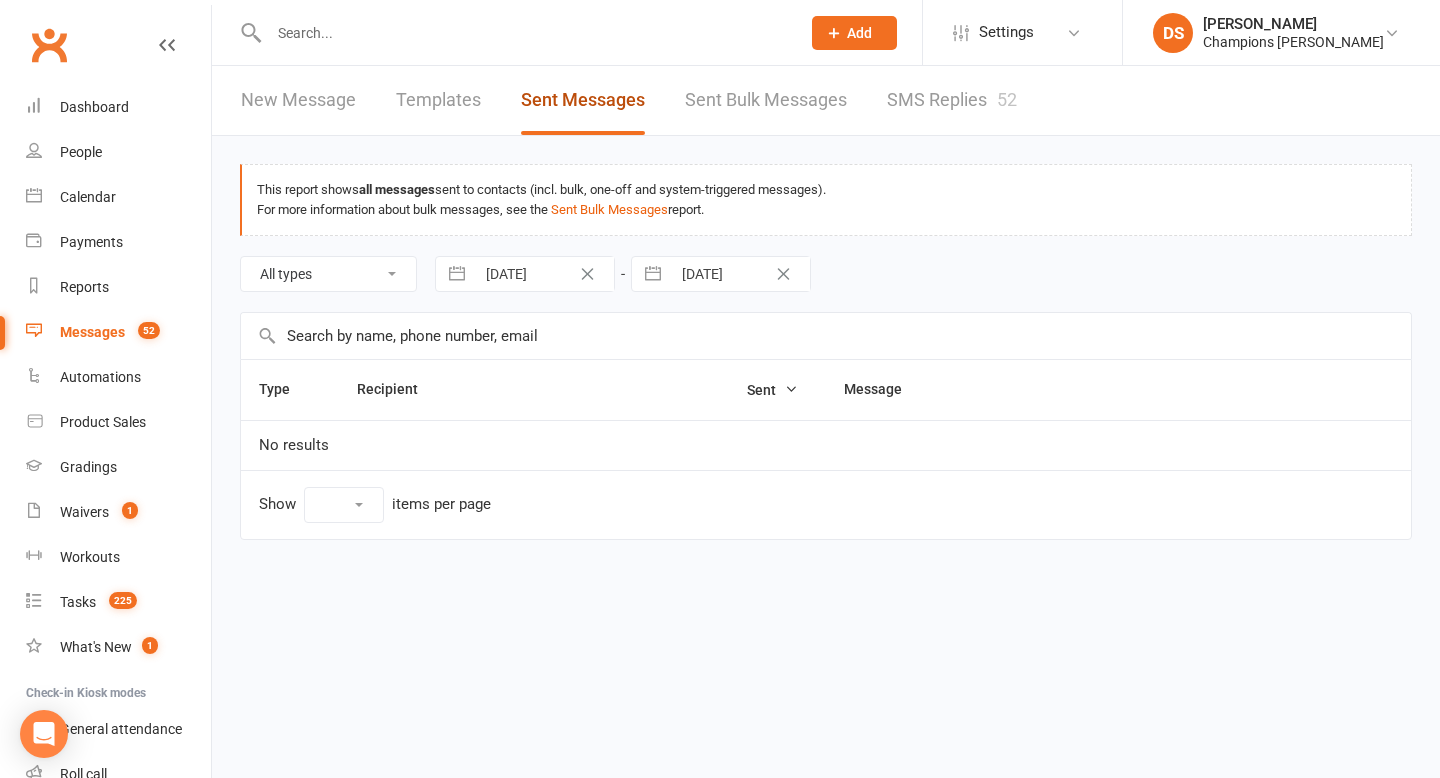 select on "10" 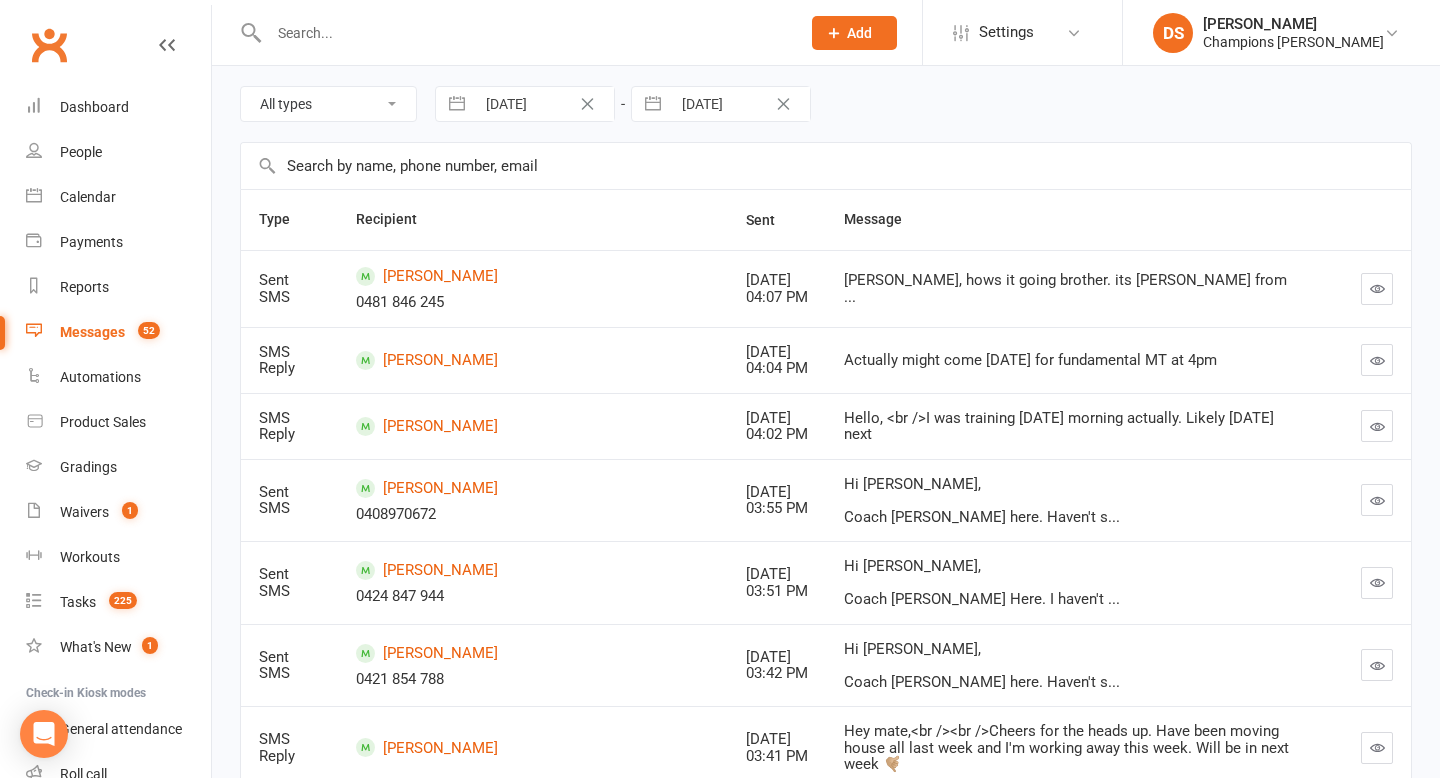 scroll, scrollTop: 0, scrollLeft: 0, axis: both 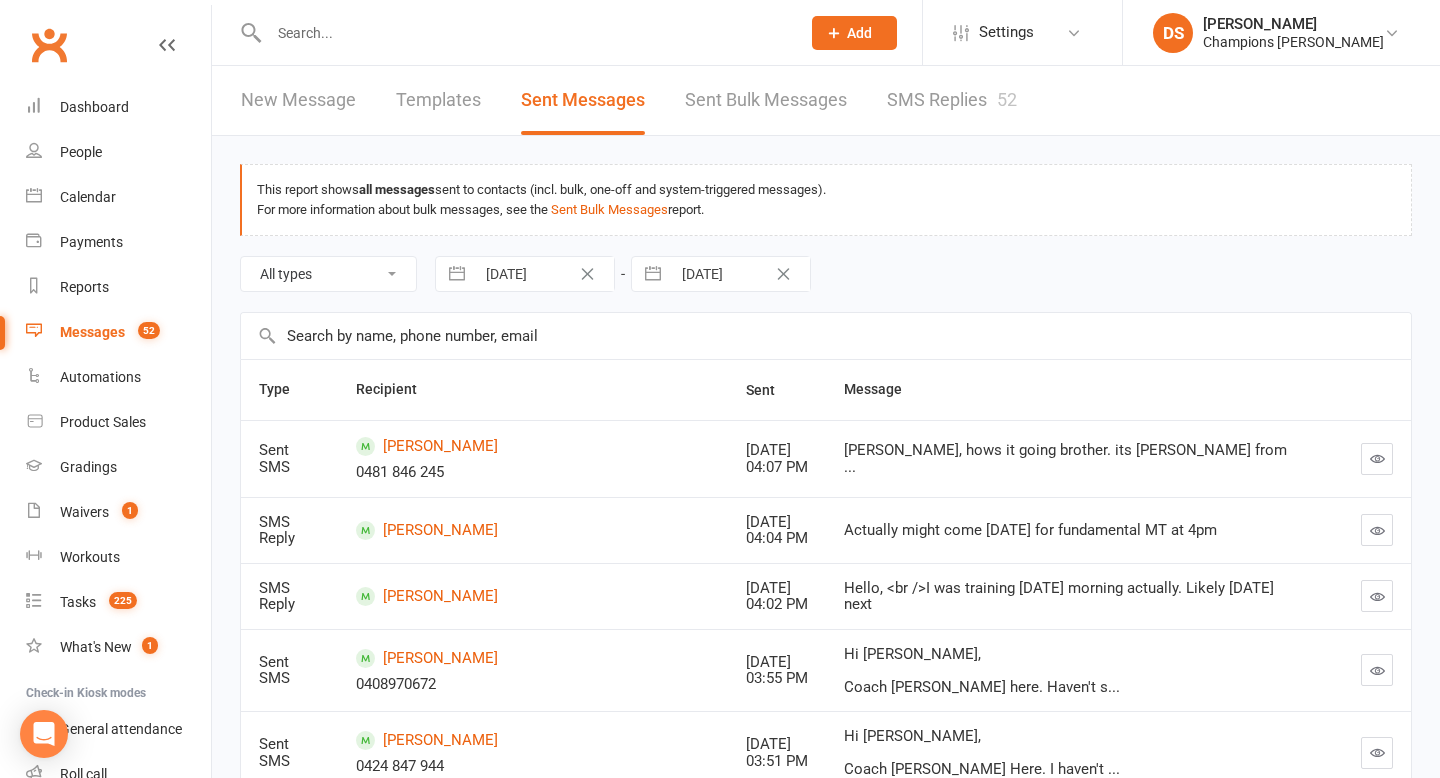 click at bounding box center [524, 33] 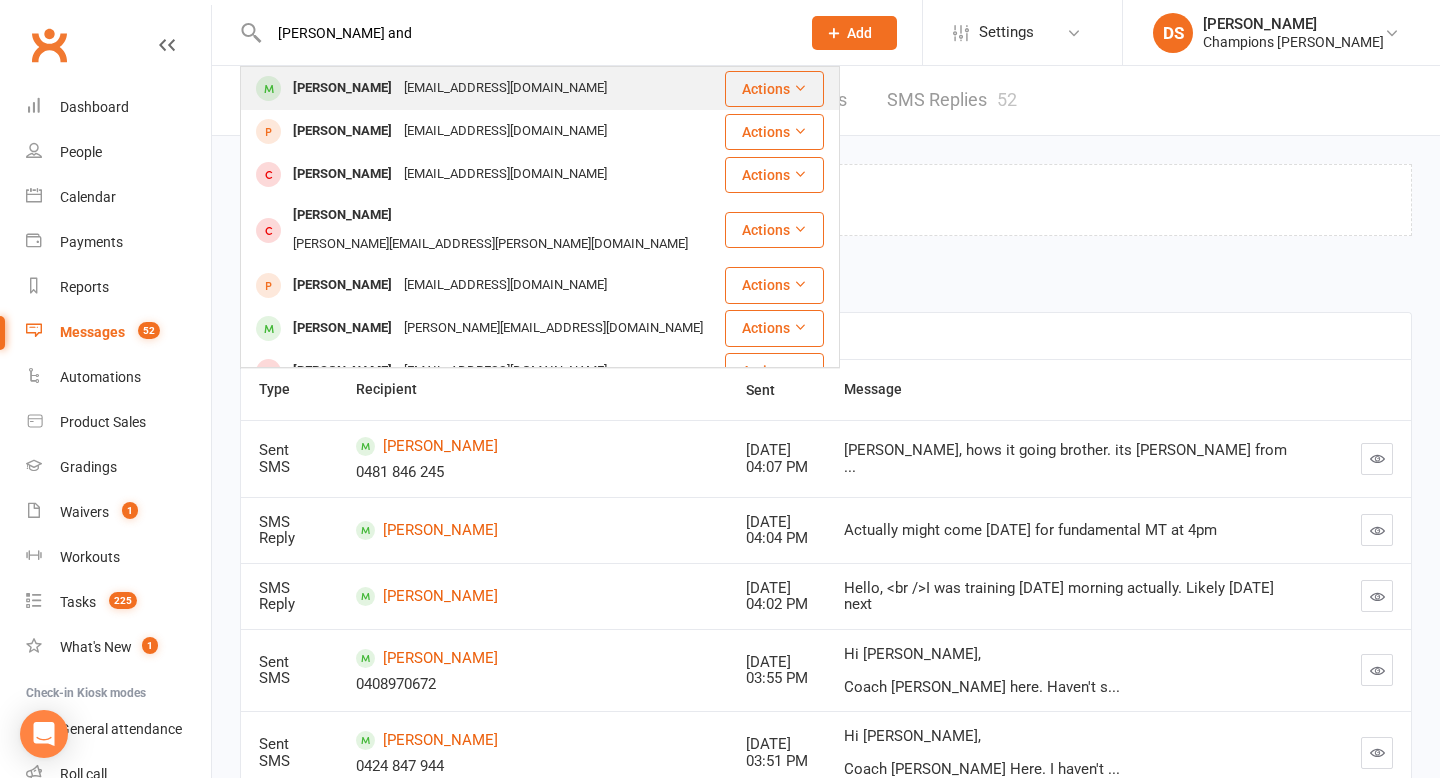 type on "[PERSON_NAME] and" 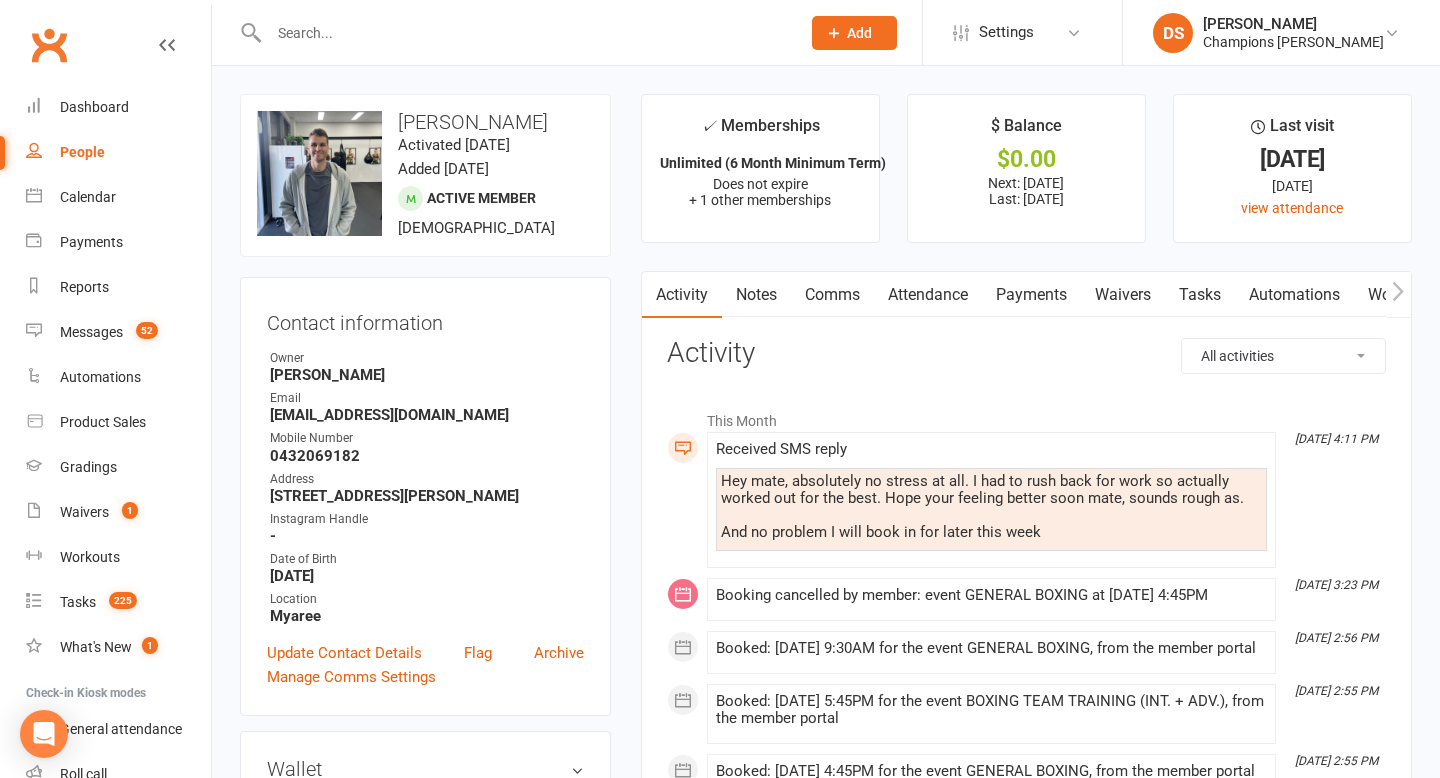 click on "Hey mate, absolutely no stress at all. I had to rush back for work so actually worked out for the best. Hope your feeling better soon mate, sounds rough as.  And no problem I will book in for later this week" at bounding box center (991, 507) 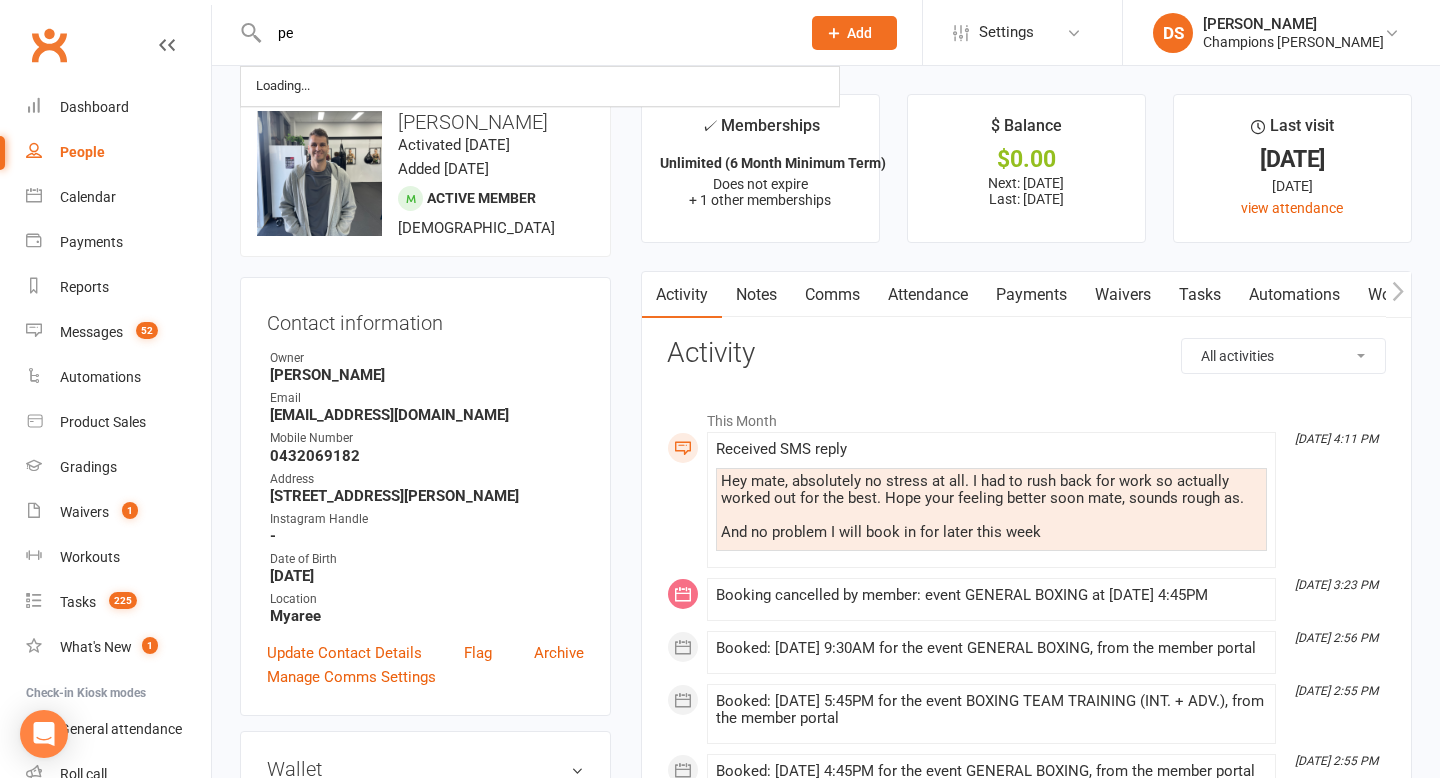 type on "p" 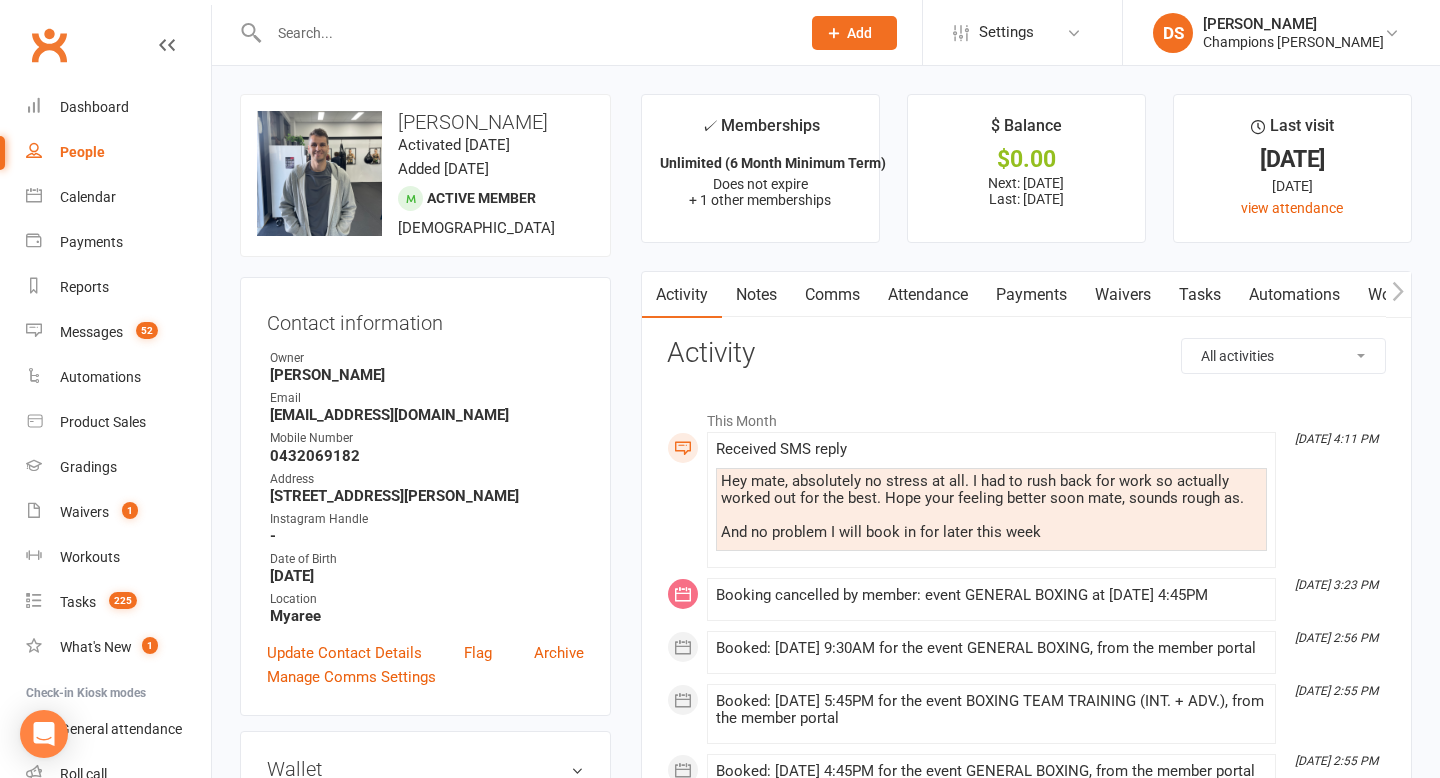 click at bounding box center (524, 33) 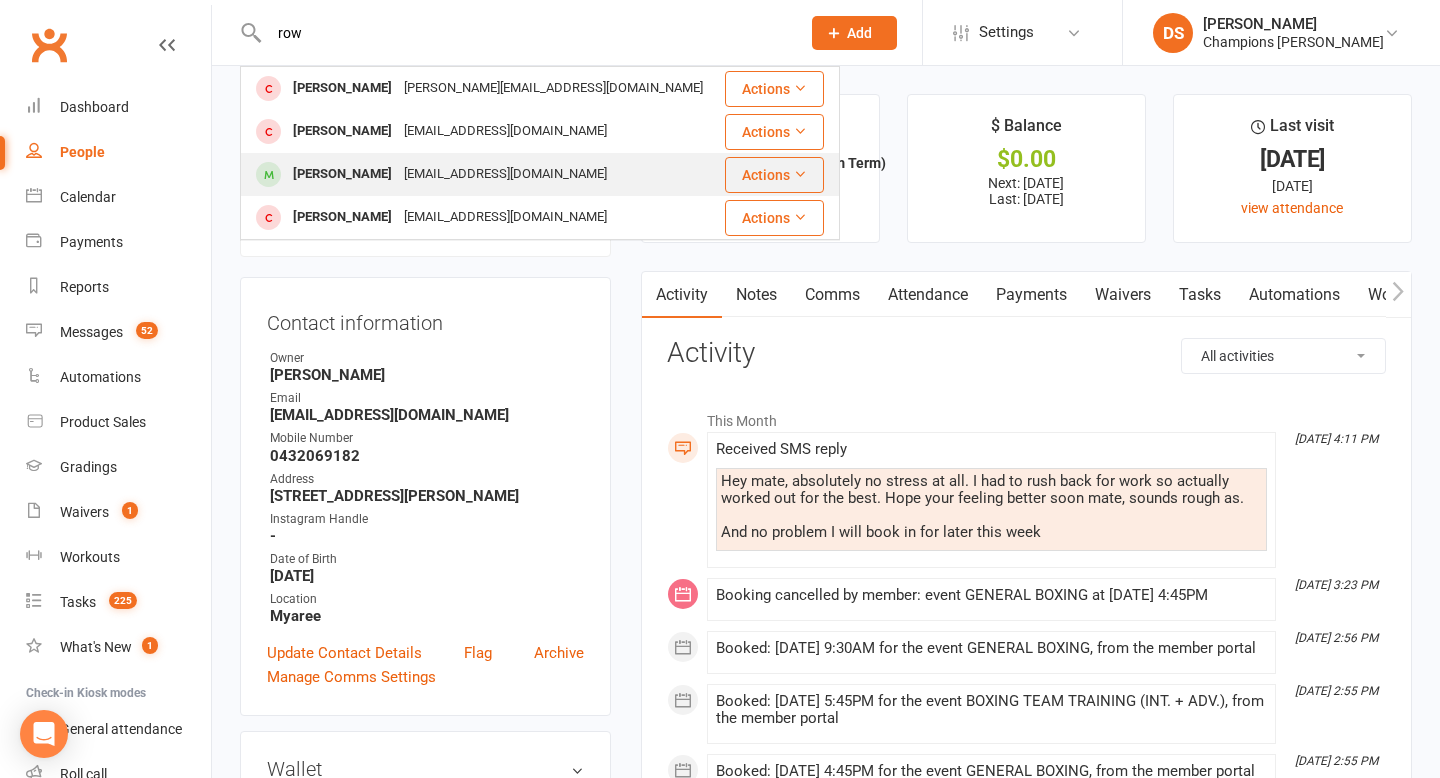 type on "row" 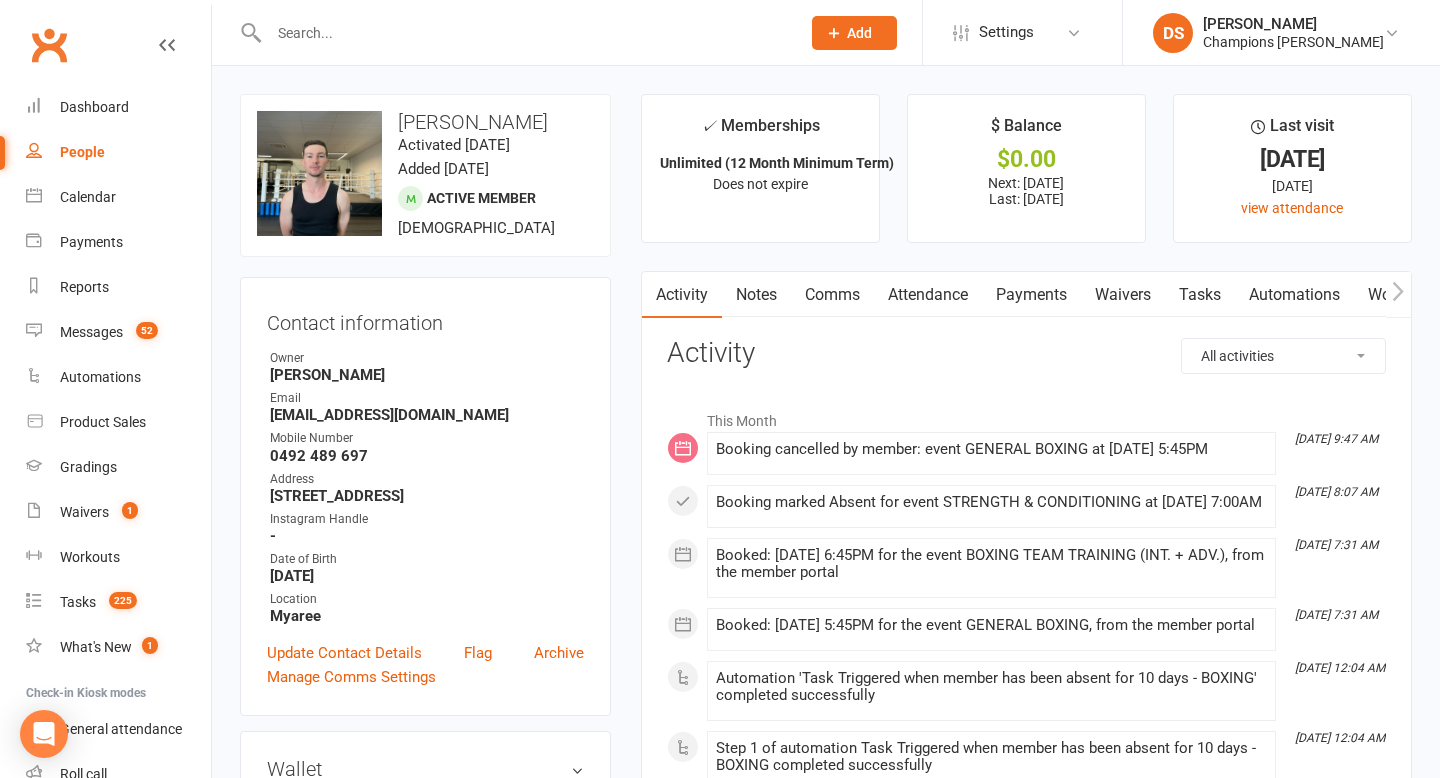 click on "Comms" at bounding box center (832, 295) 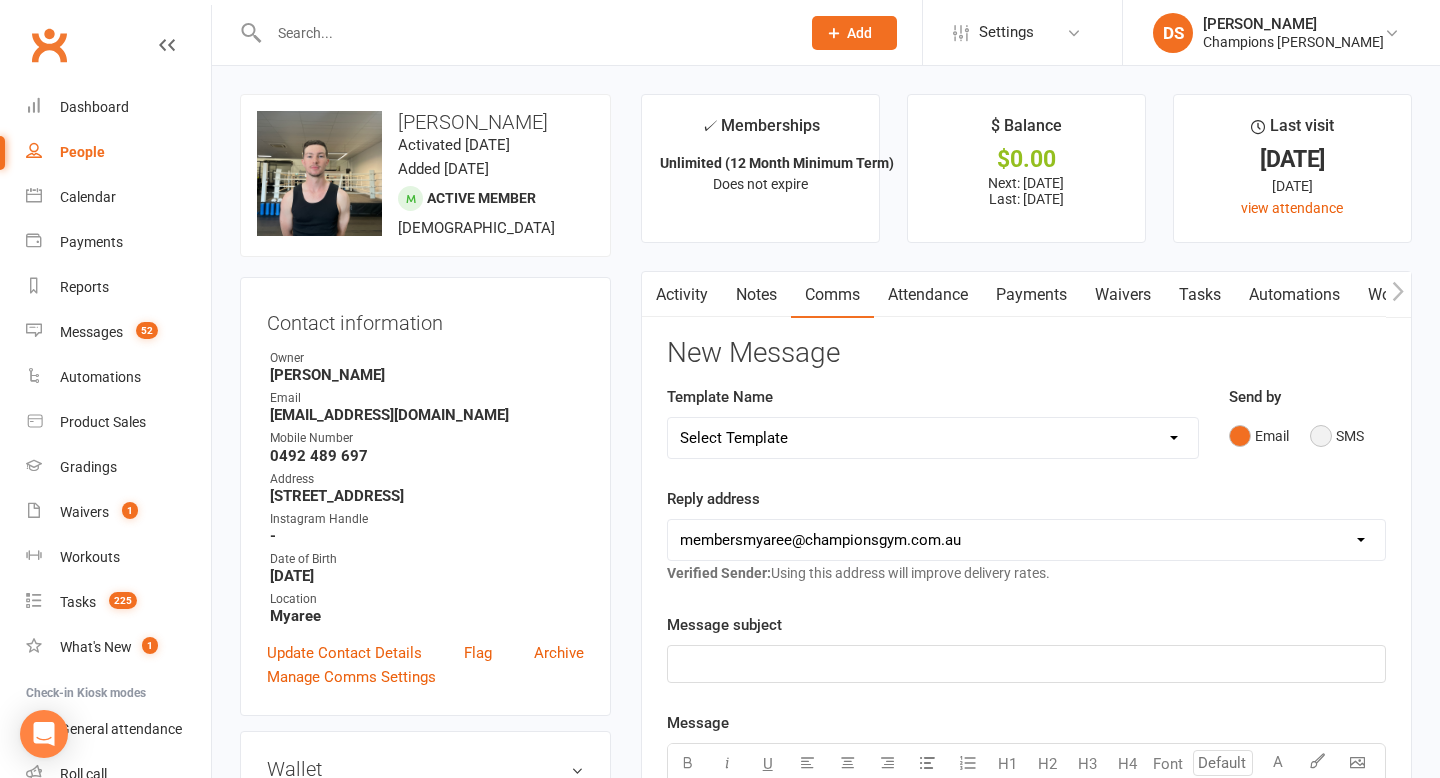 click on "SMS" at bounding box center [1337, 436] 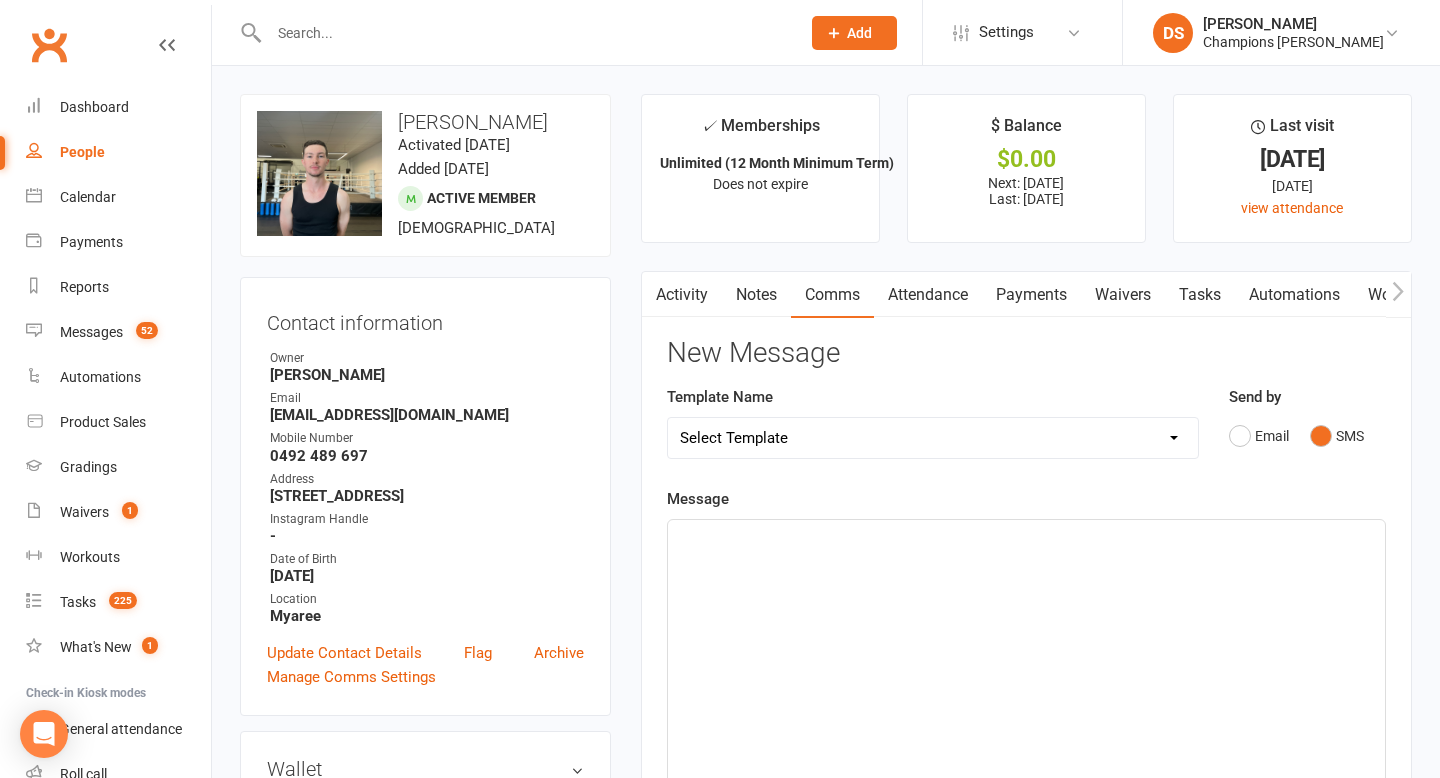 click on "﻿" 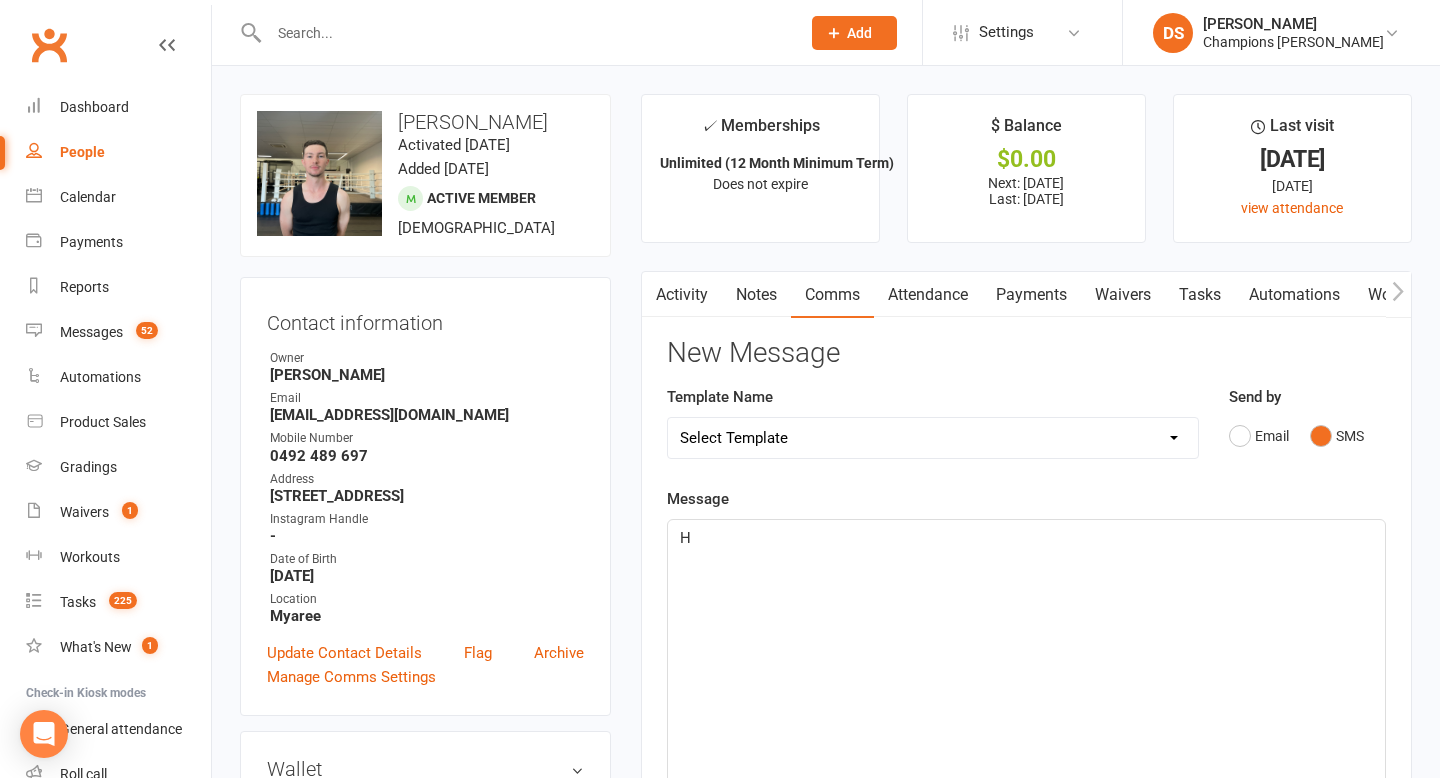 type 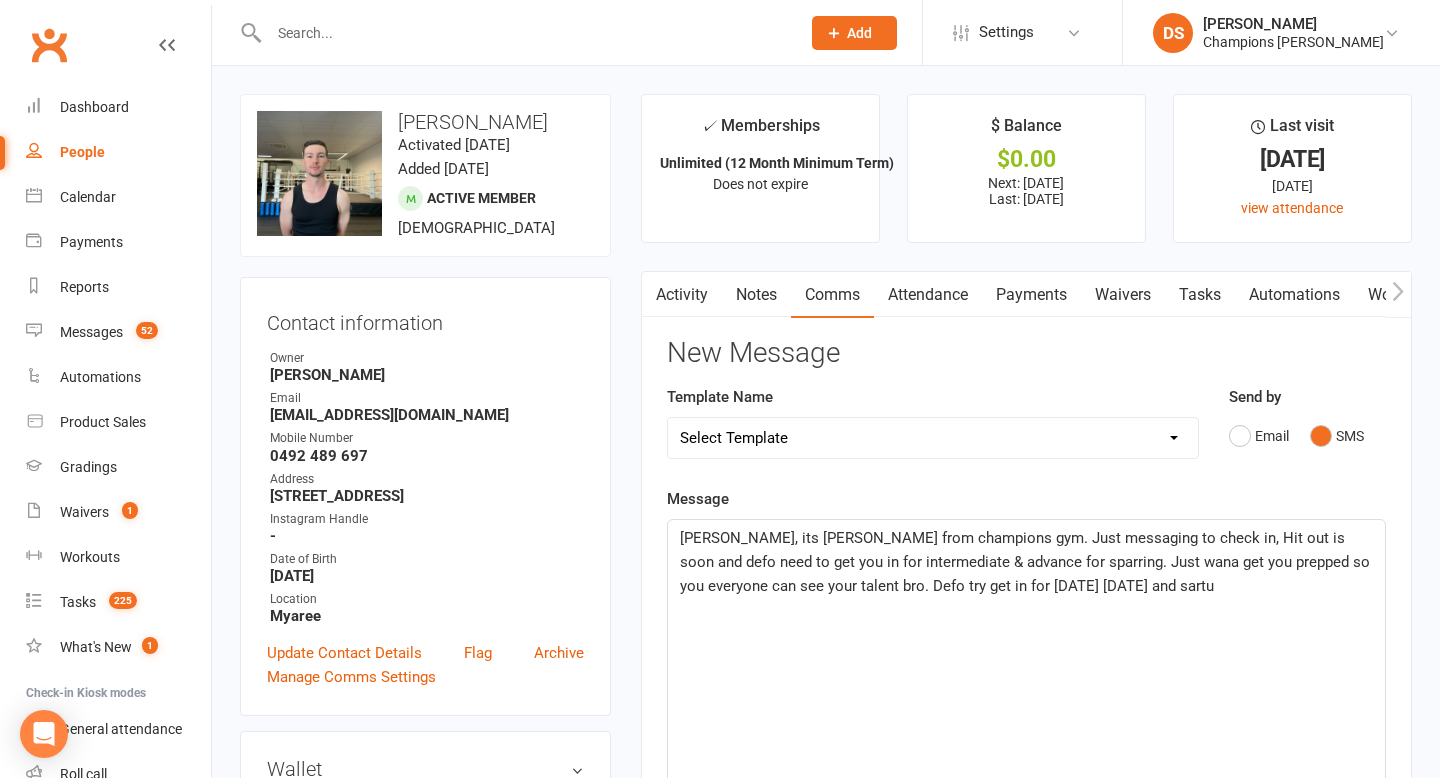 click on "[PERSON_NAME], its [PERSON_NAME] from champions gym. Just messaging to check in, Hit out is soon and defo need to get you in for intermediate & advance for sparring. Just wana get you prepped so you everyone can see your talent bro. Defo try get in for [DATE] [DATE] and sartu" 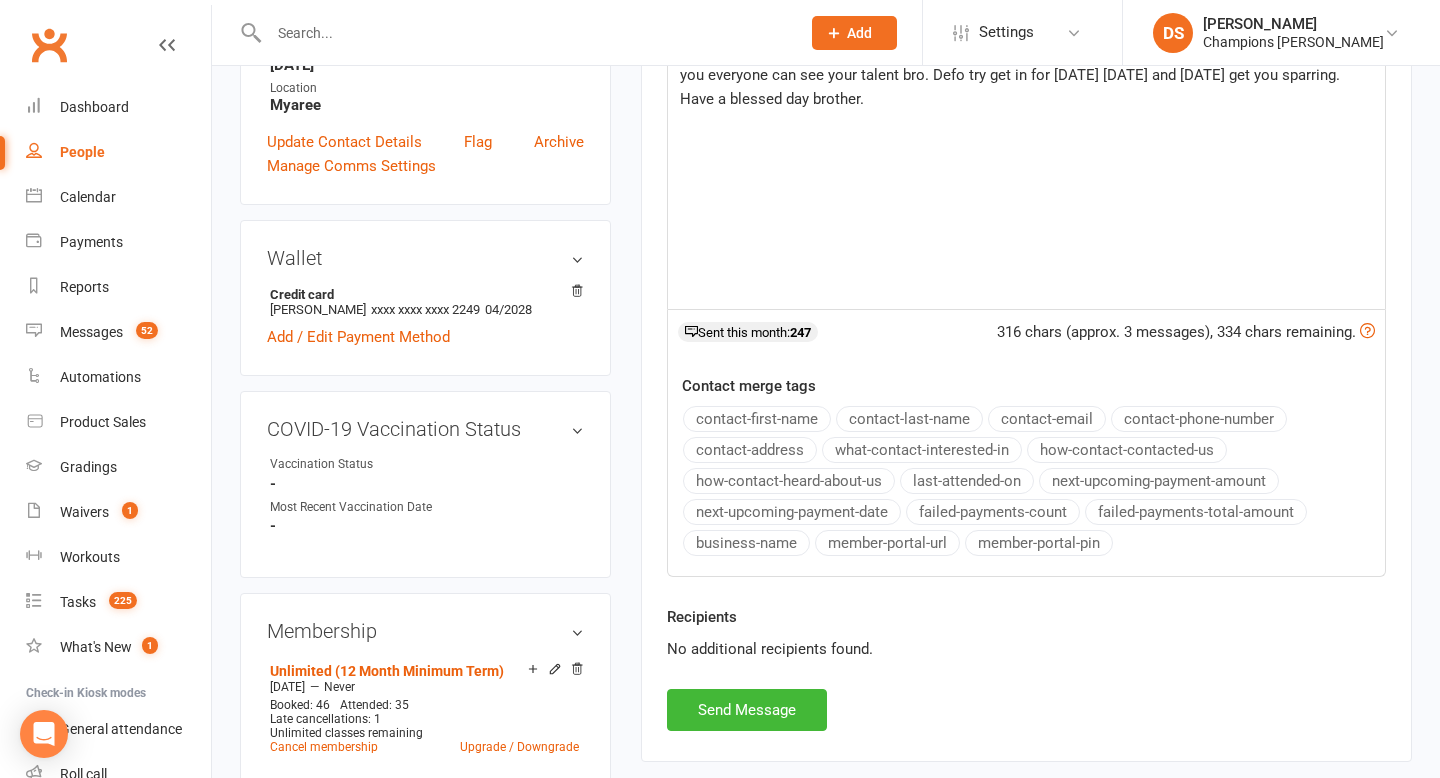 scroll, scrollTop: 527, scrollLeft: 0, axis: vertical 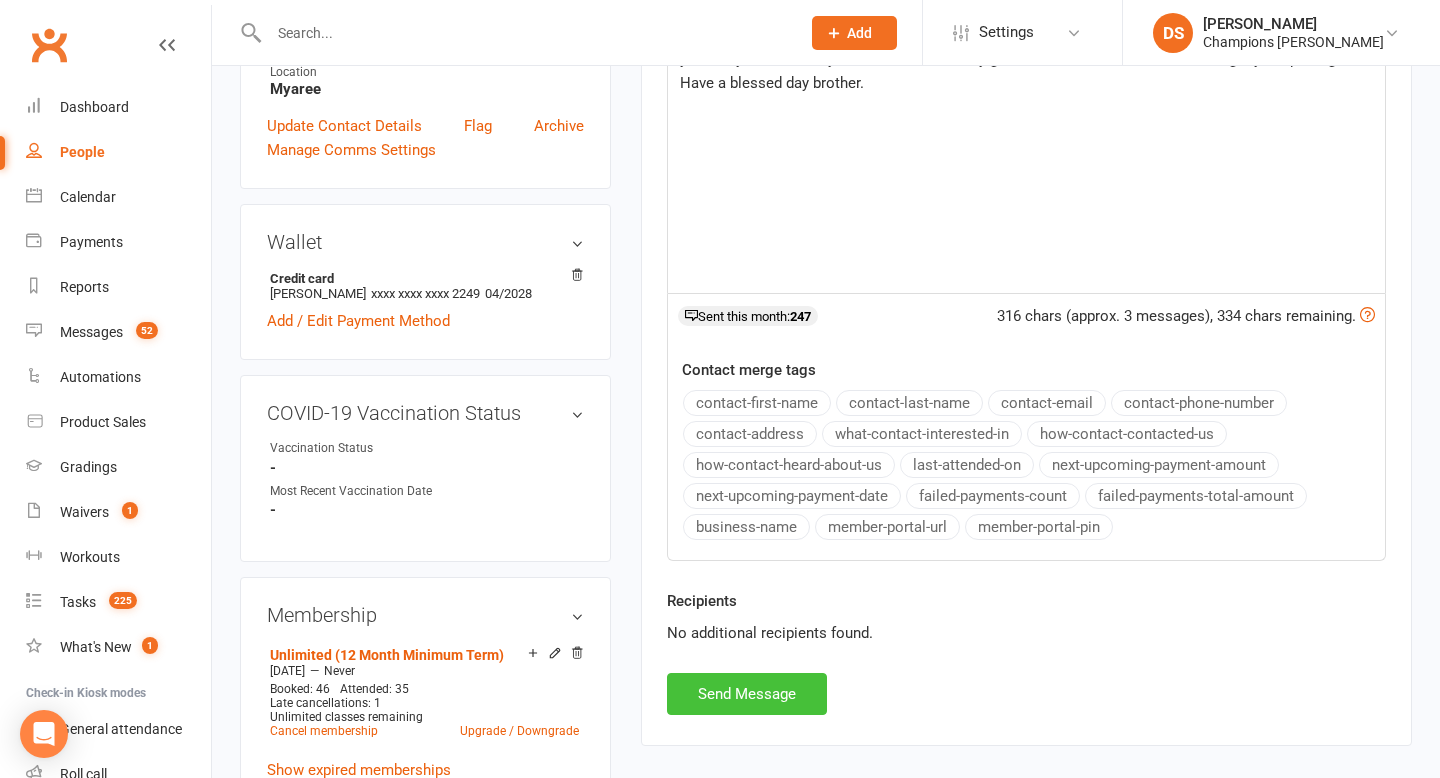 click on "Send Message" at bounding box center [747, 694] 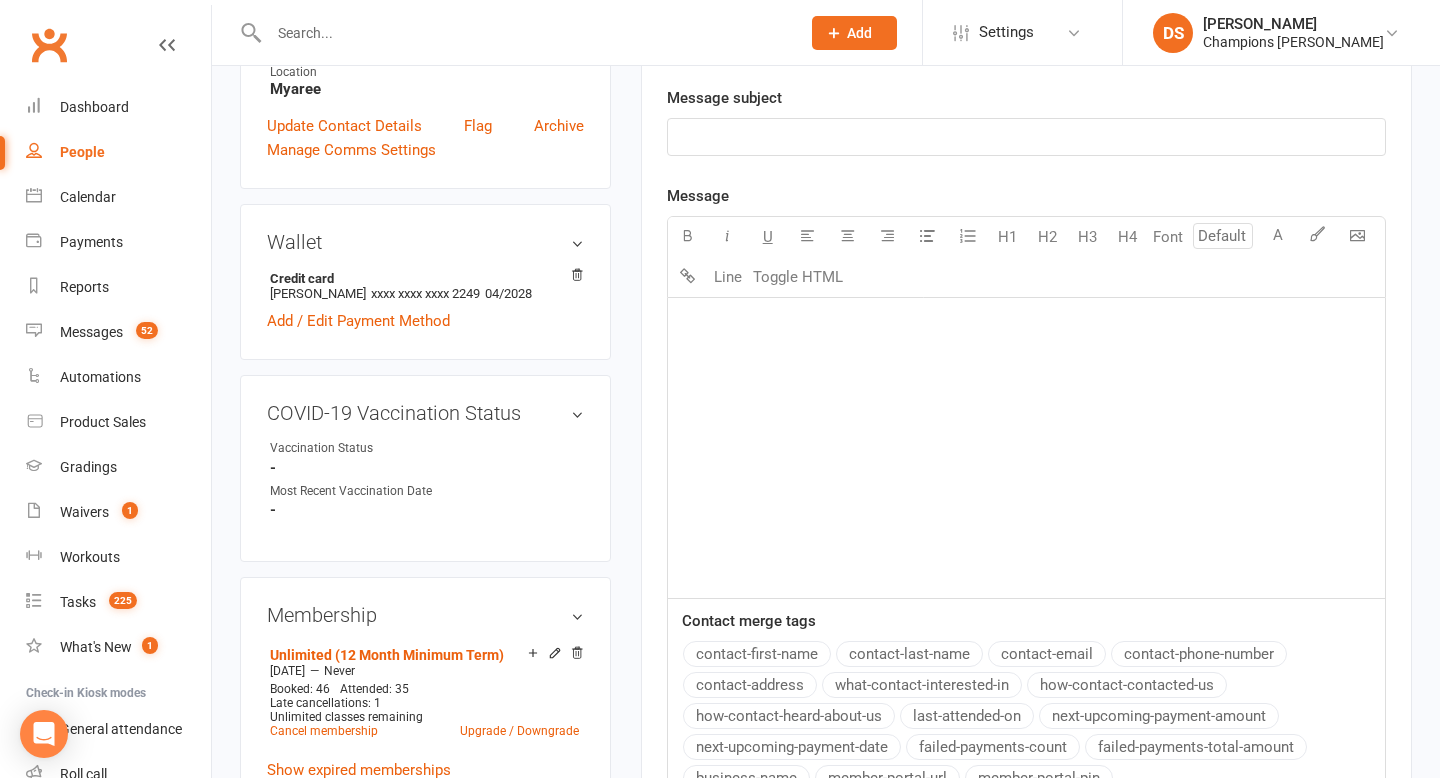 click at bounding box center [524, 33] 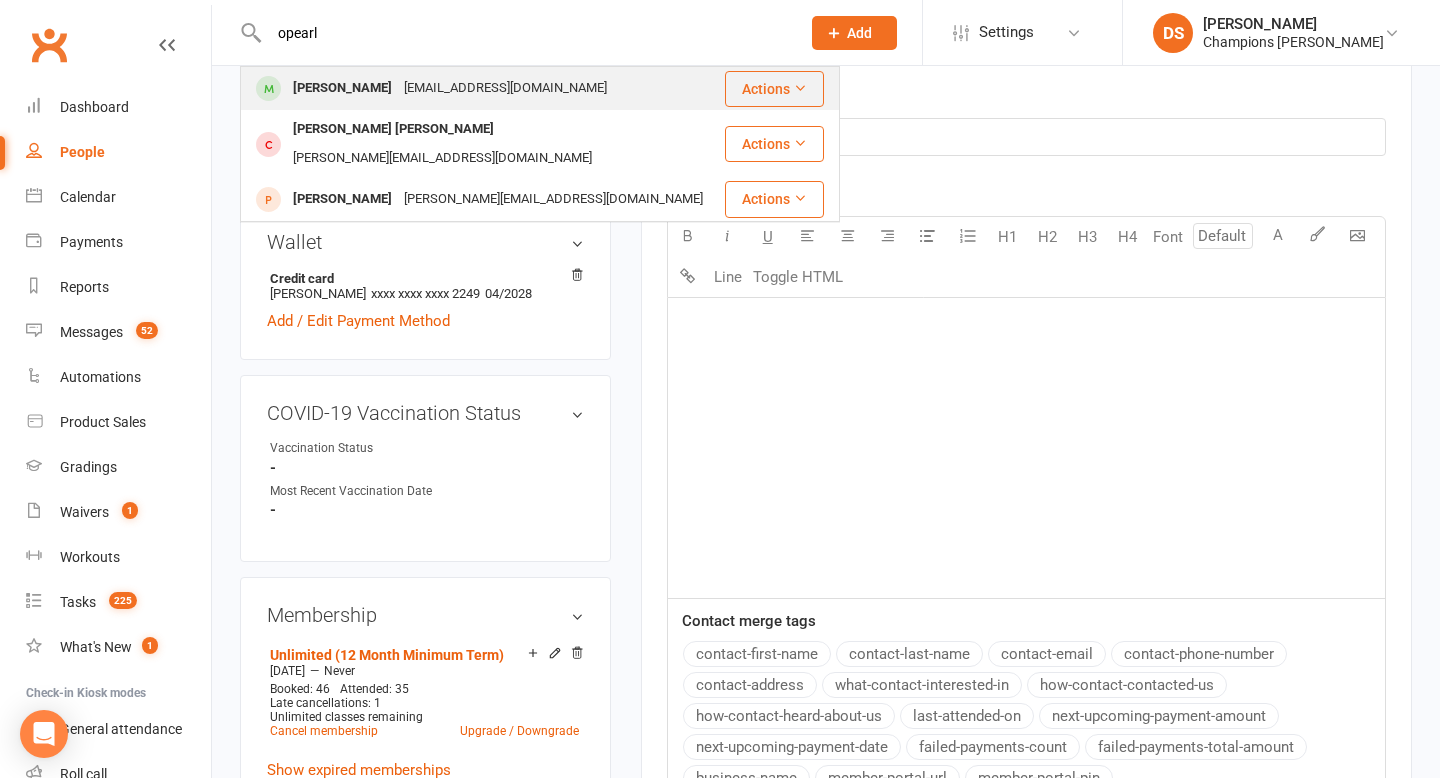 type on "opearl" 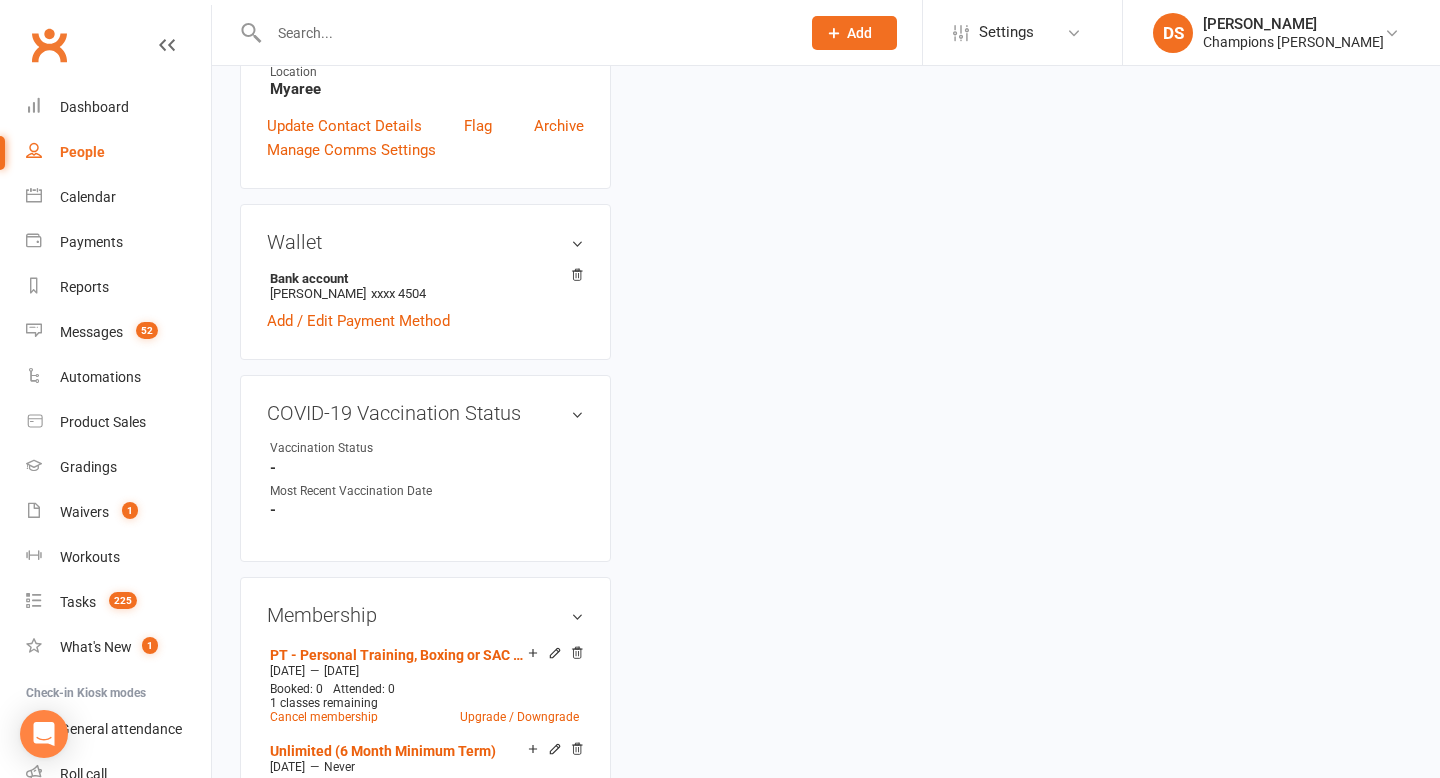 scroll, scrollTop: 0, scrollLeft: 0, axis: both 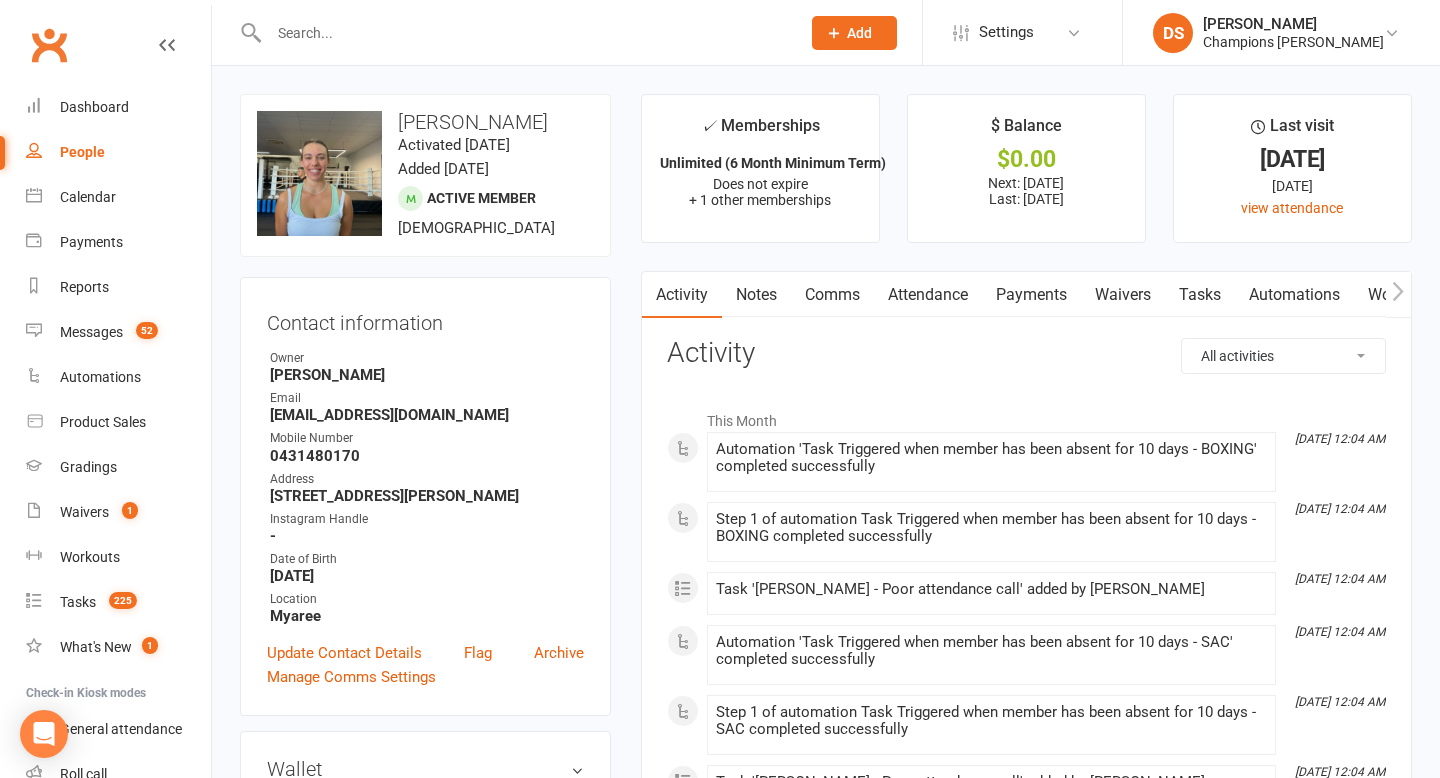 click on "Comms" at bounding box center (832, 295) 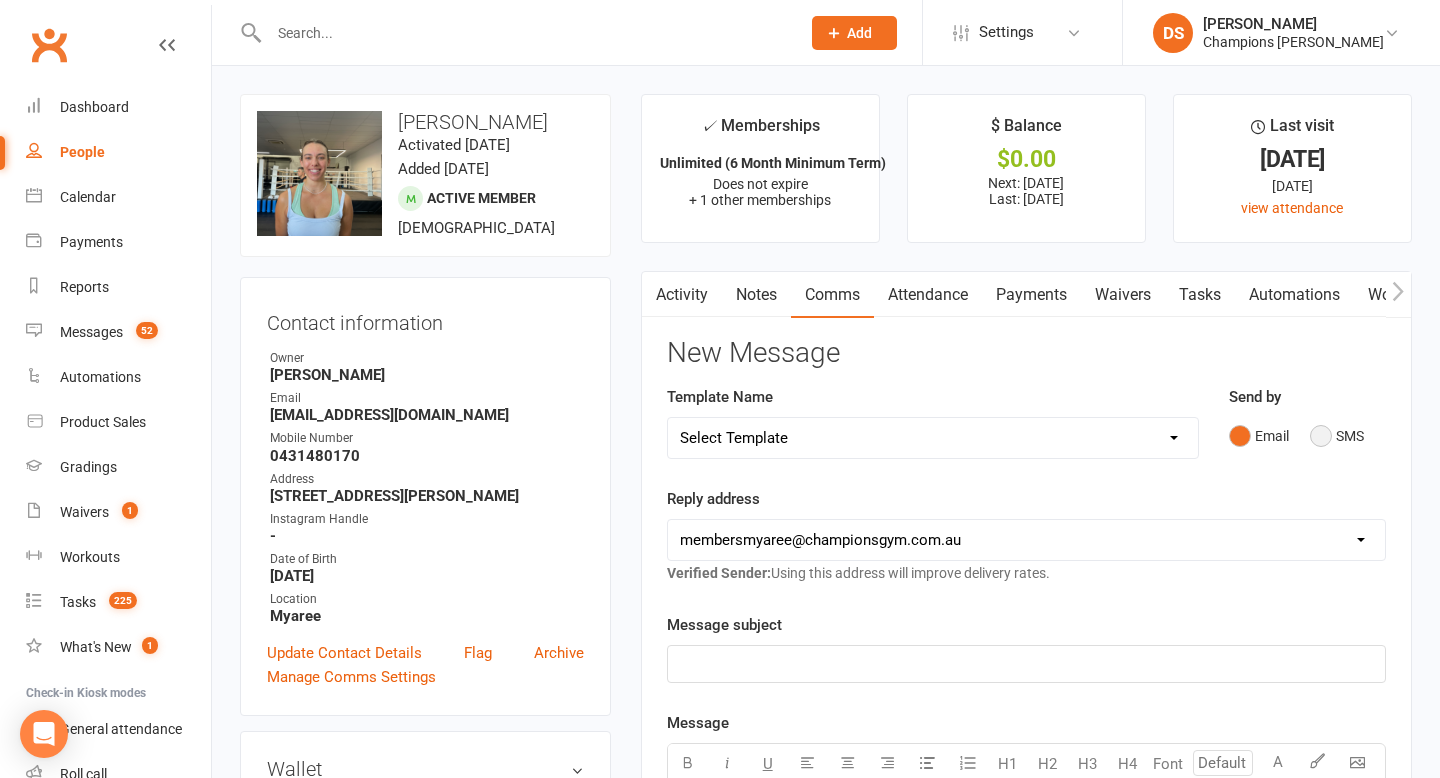 click on "SMS" at bounding box center [1337, 436] 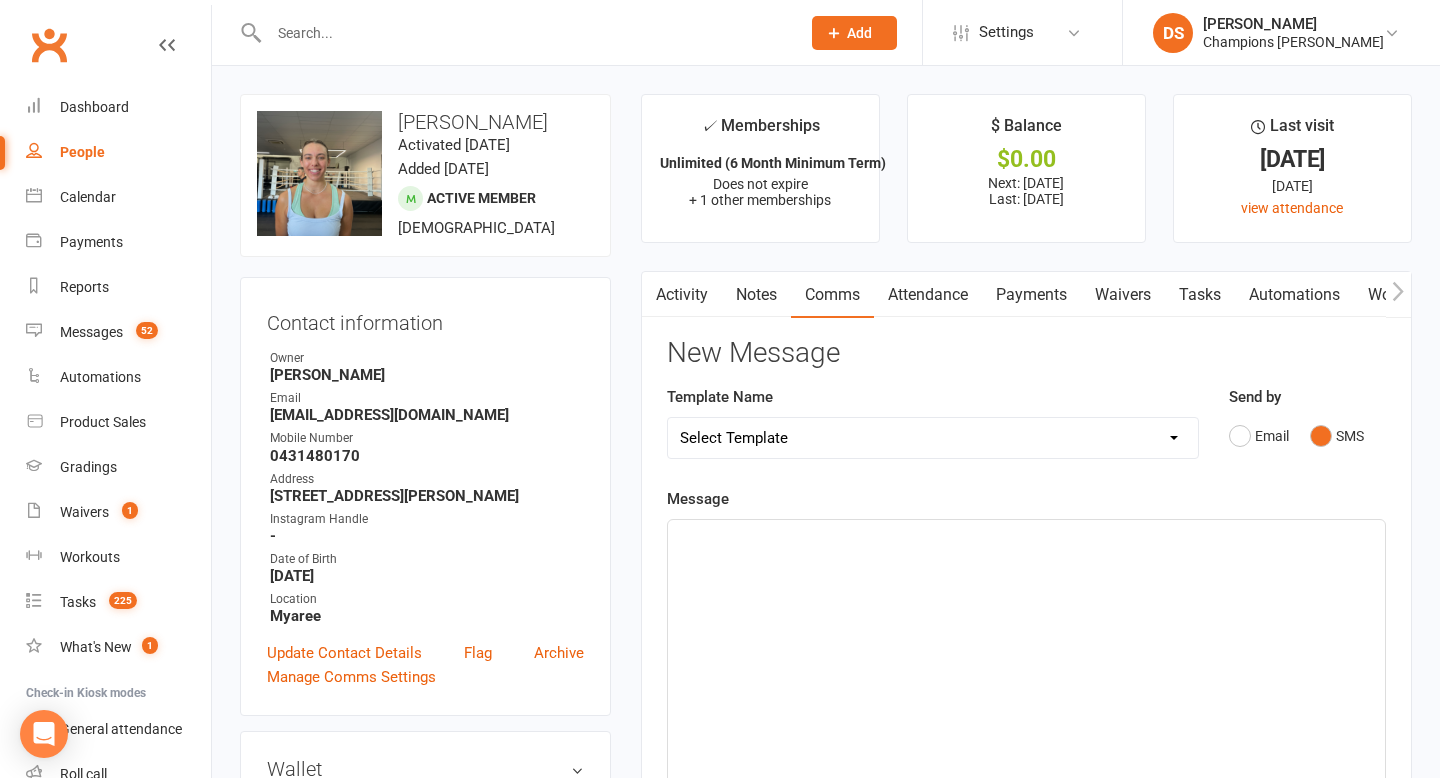 click on "﻿" 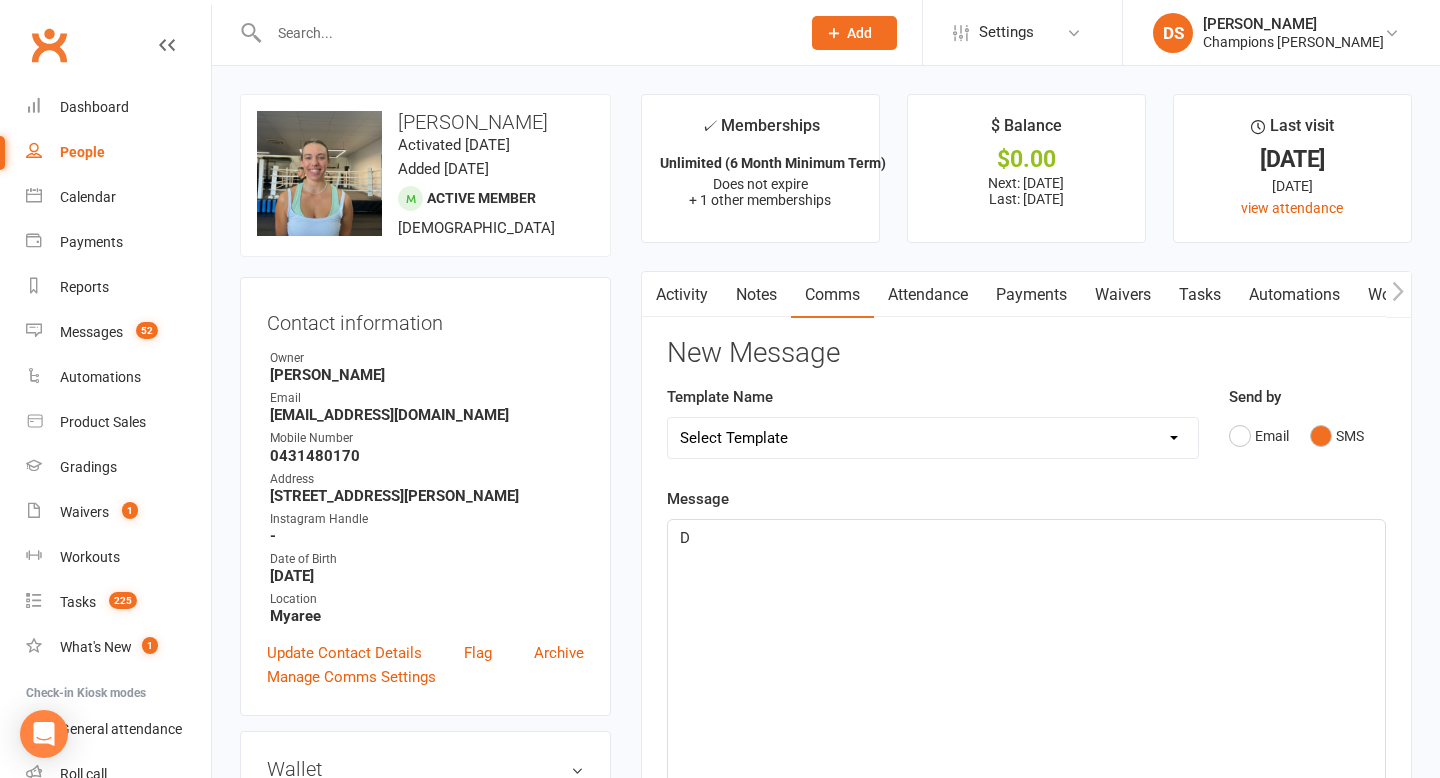 type 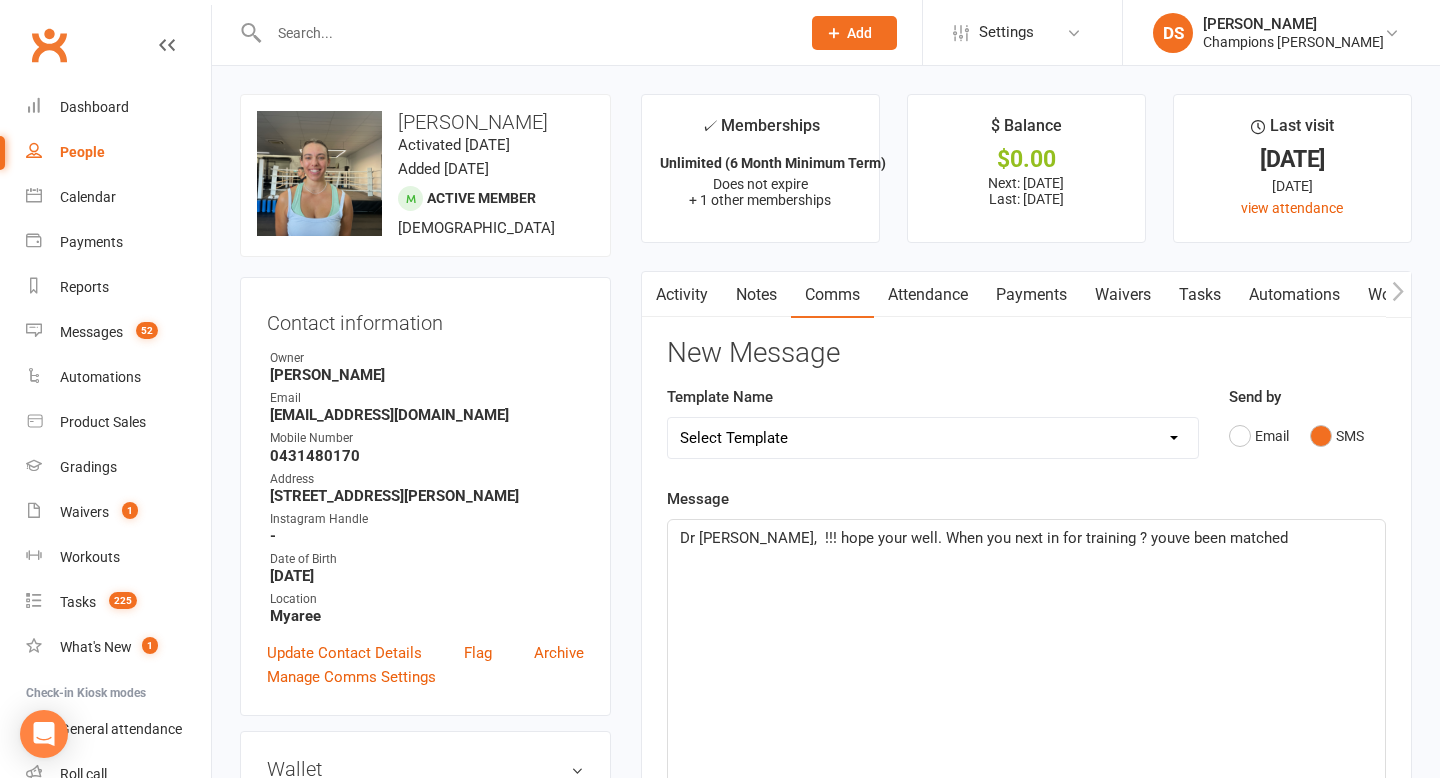 click on "Dr [PERSON_NAME],  !!! hope your well. When you next in for training ? youve been matched" 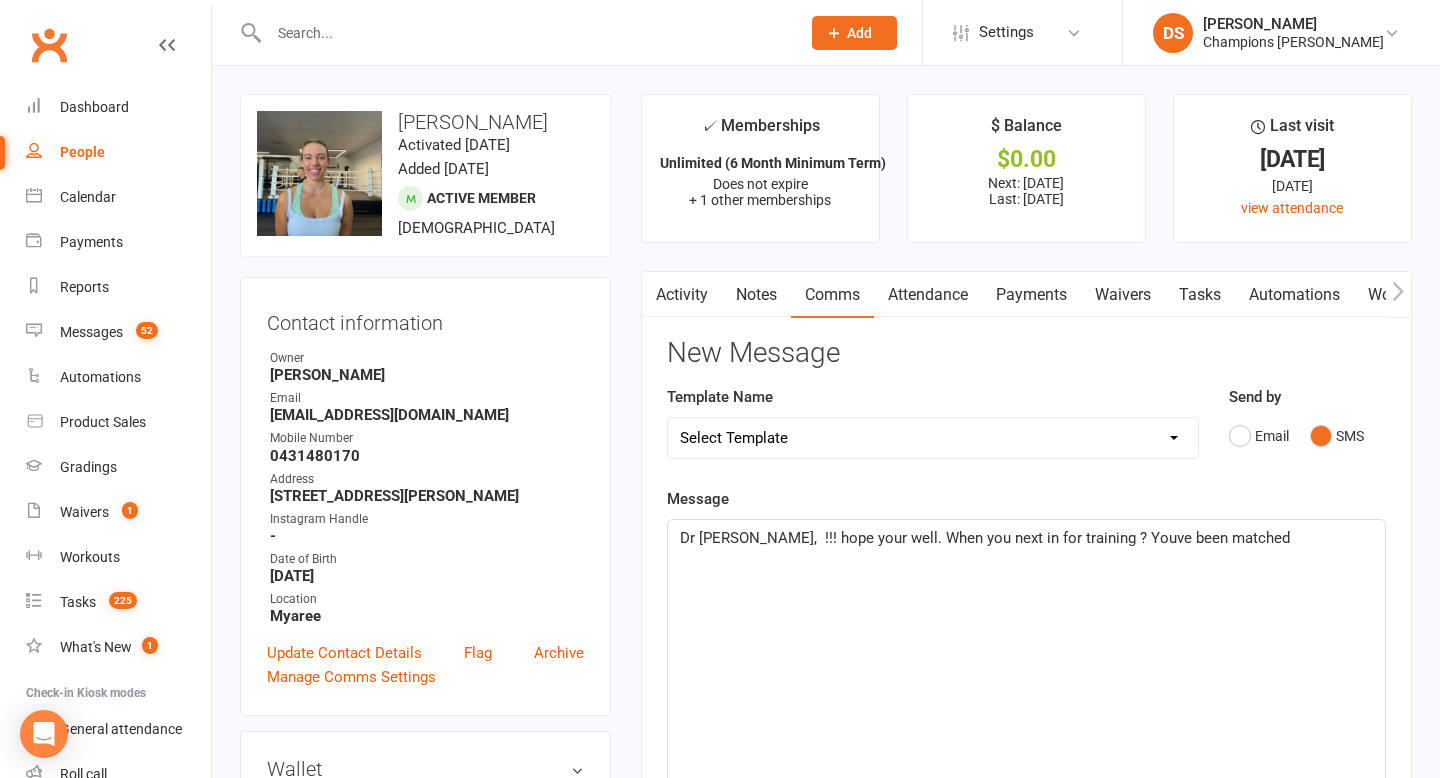 click on "Dr [PERSON_NAME],  !!! hope your well. When you next in for training ? Youve been matched" 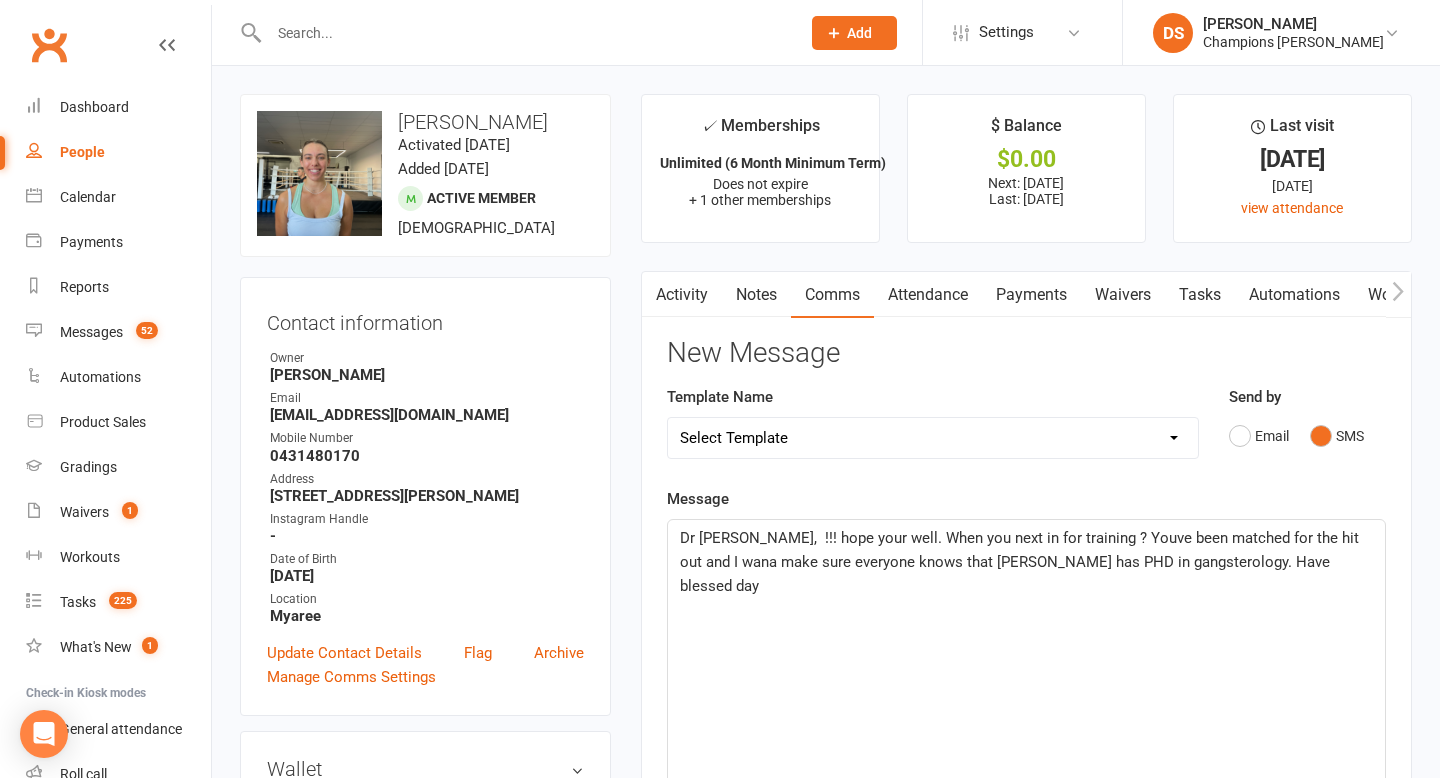 click on "Dr [PERSON_NAME],  !!! hope your well. When you next in for training ? Youve been matched for the hit out and I wana make sure everyone knows that [PERSON_NAME] has PHD in gangsterology. Have blessed day" 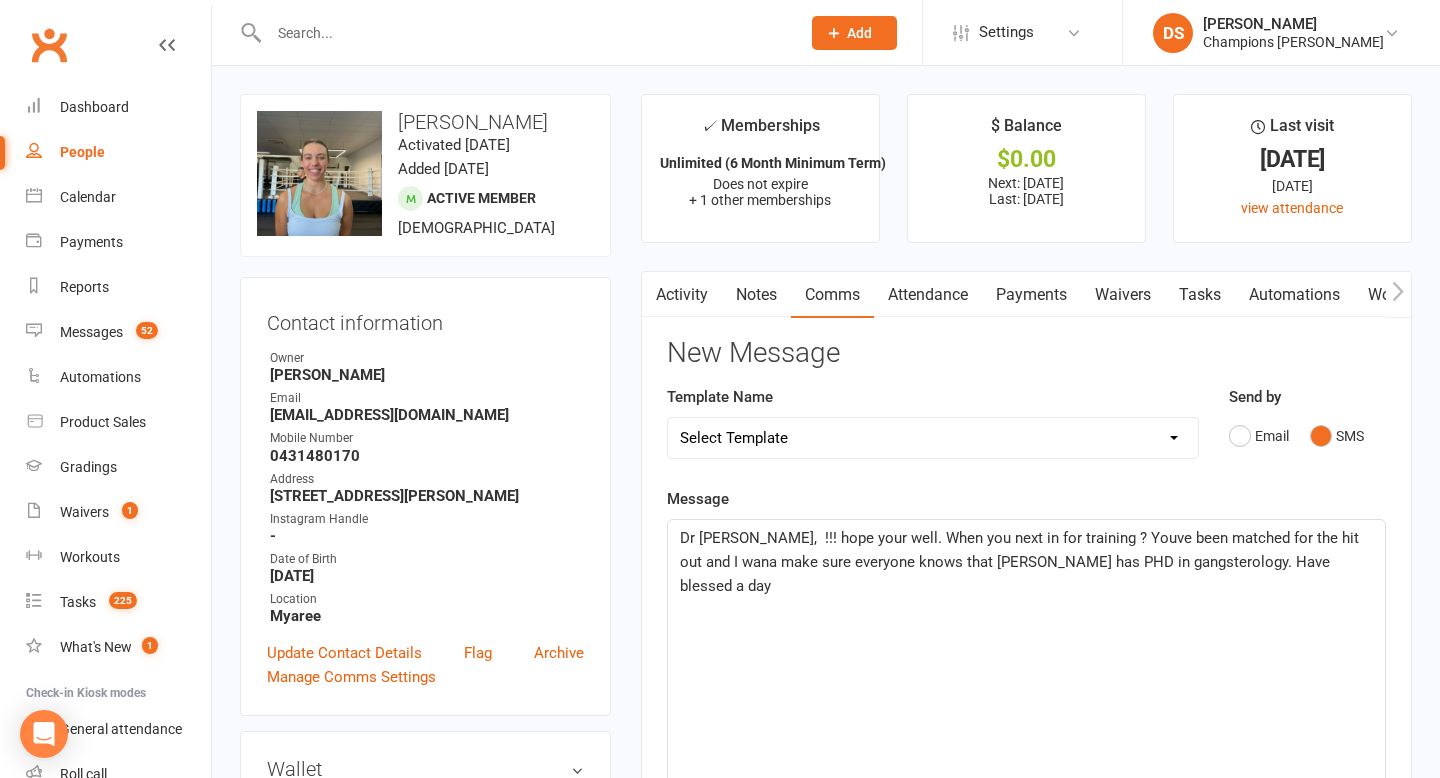 click on "Dr [PERSON_NAME],  !!! hope your well. When you next in for training ? Youve been matched for the hit out and I wana make sure everyone knows that [PERSON_NAME] has PHD in gangsterology. Have blessed a day" 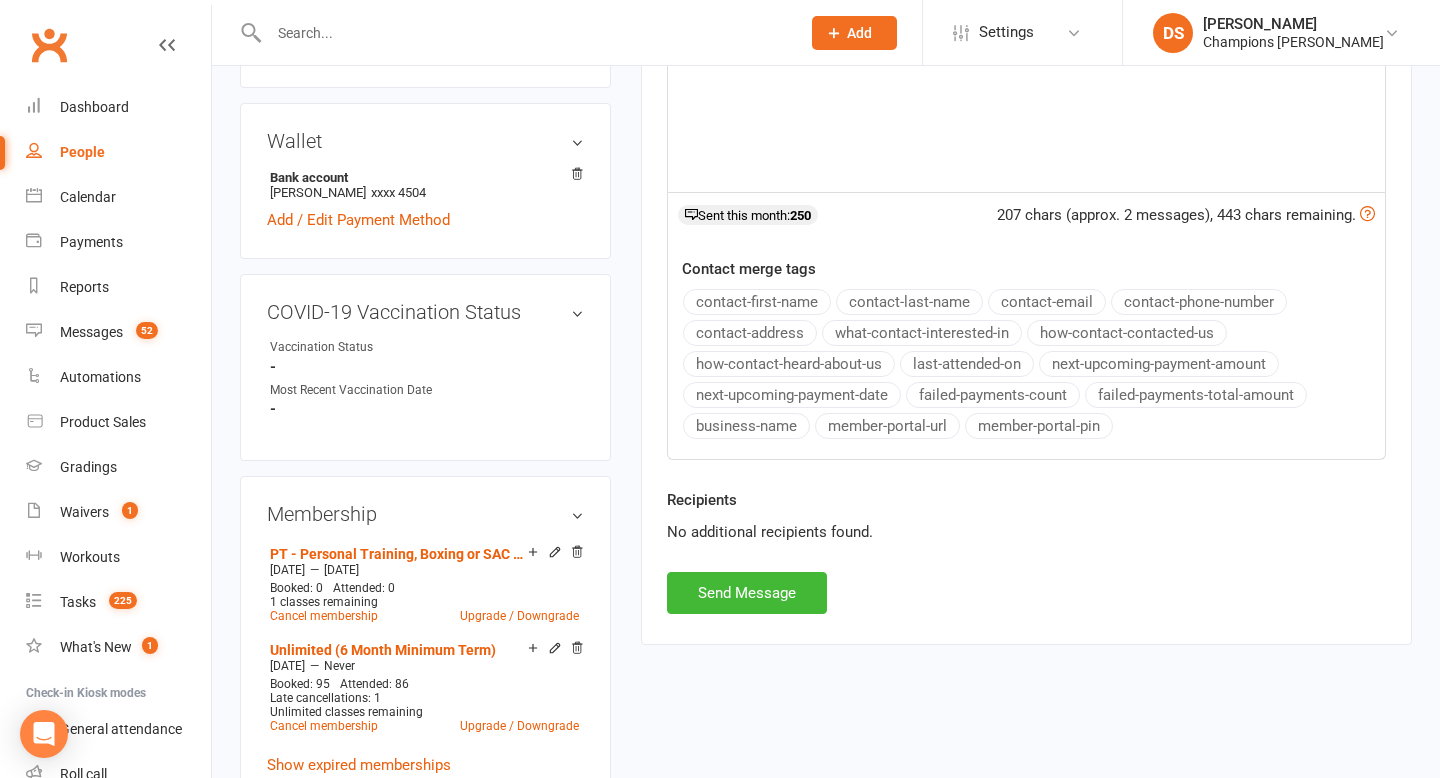 scroll, scrollTop: 648, scrollLeft: 0, axis: vertical 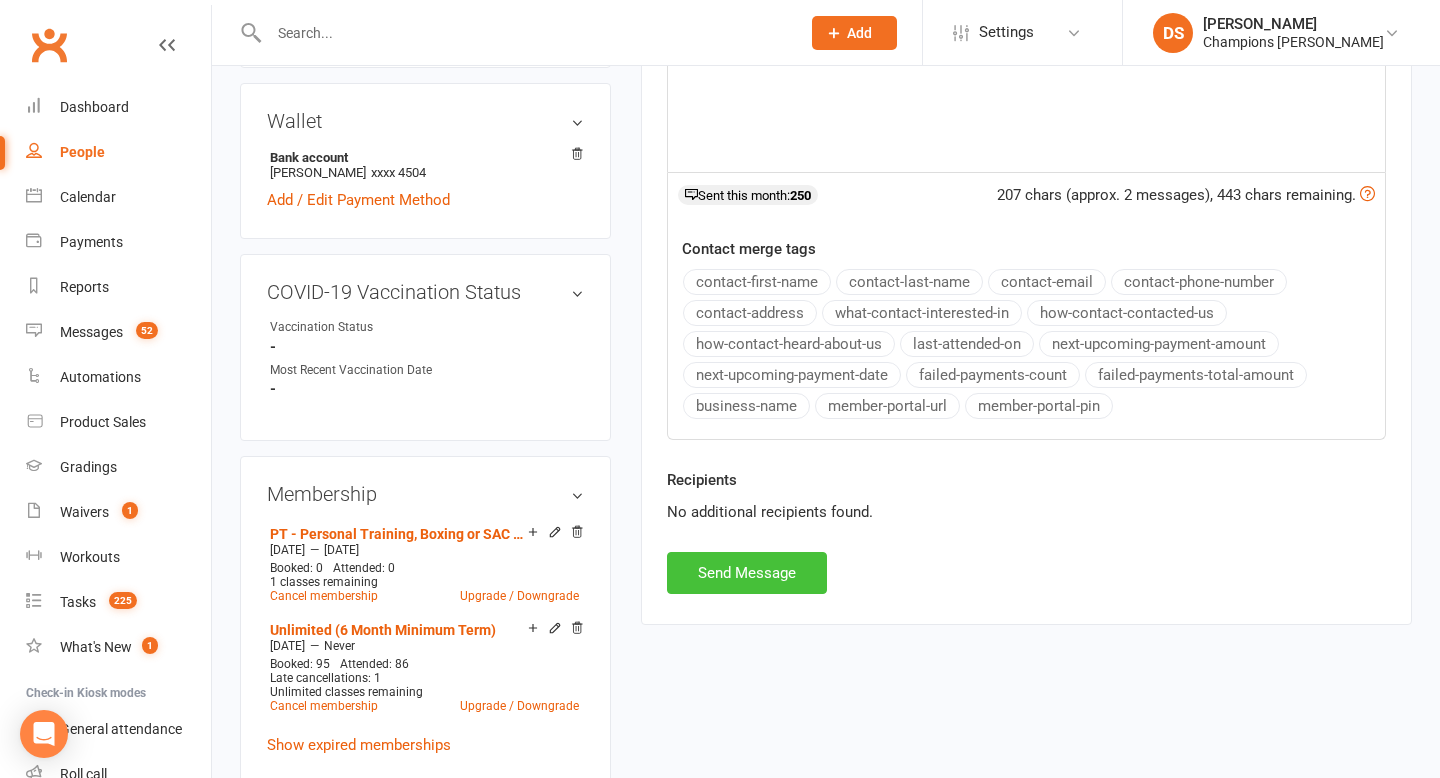 click on "Send Message" at bounding box center (747, 573) 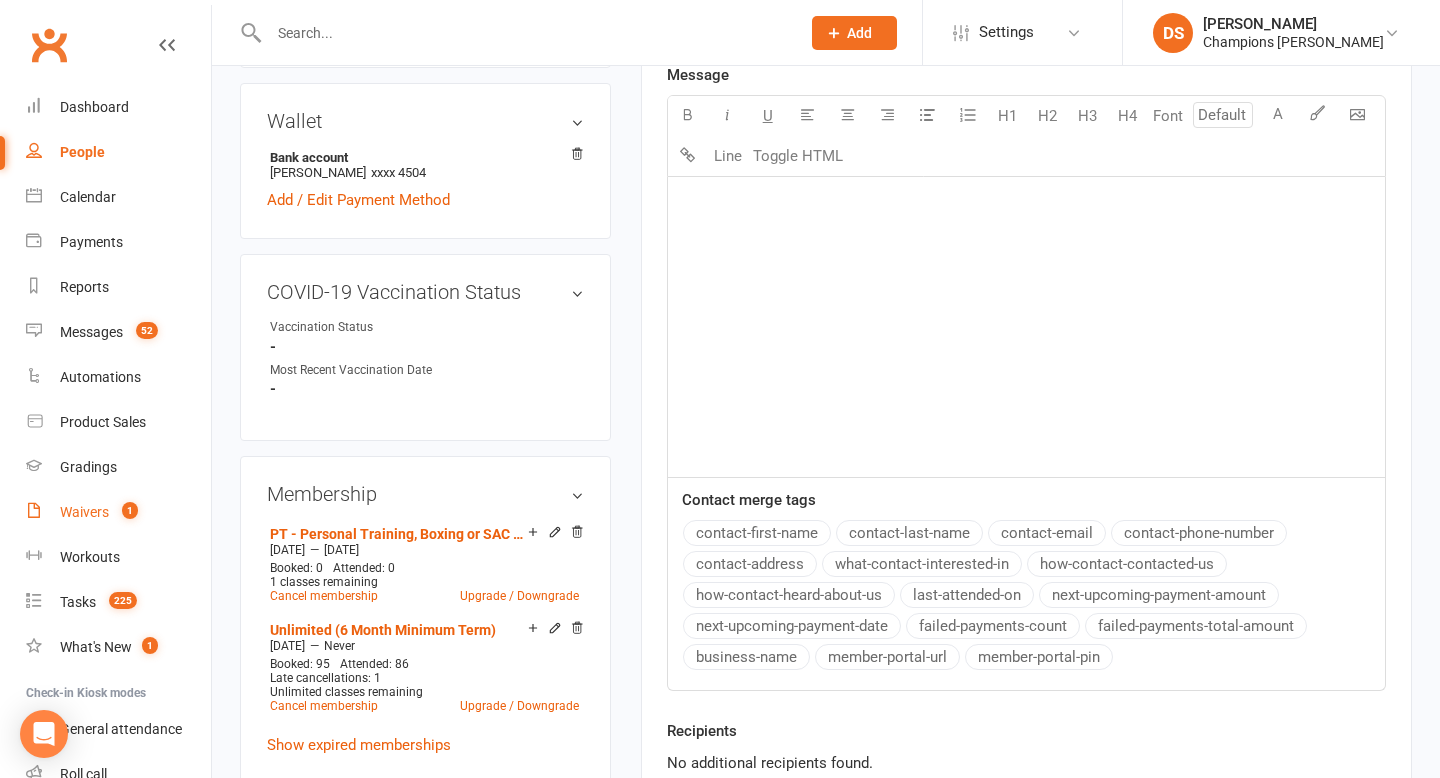 scroll, scrollTop: 139, scrollLeft: 0, axis: vertical 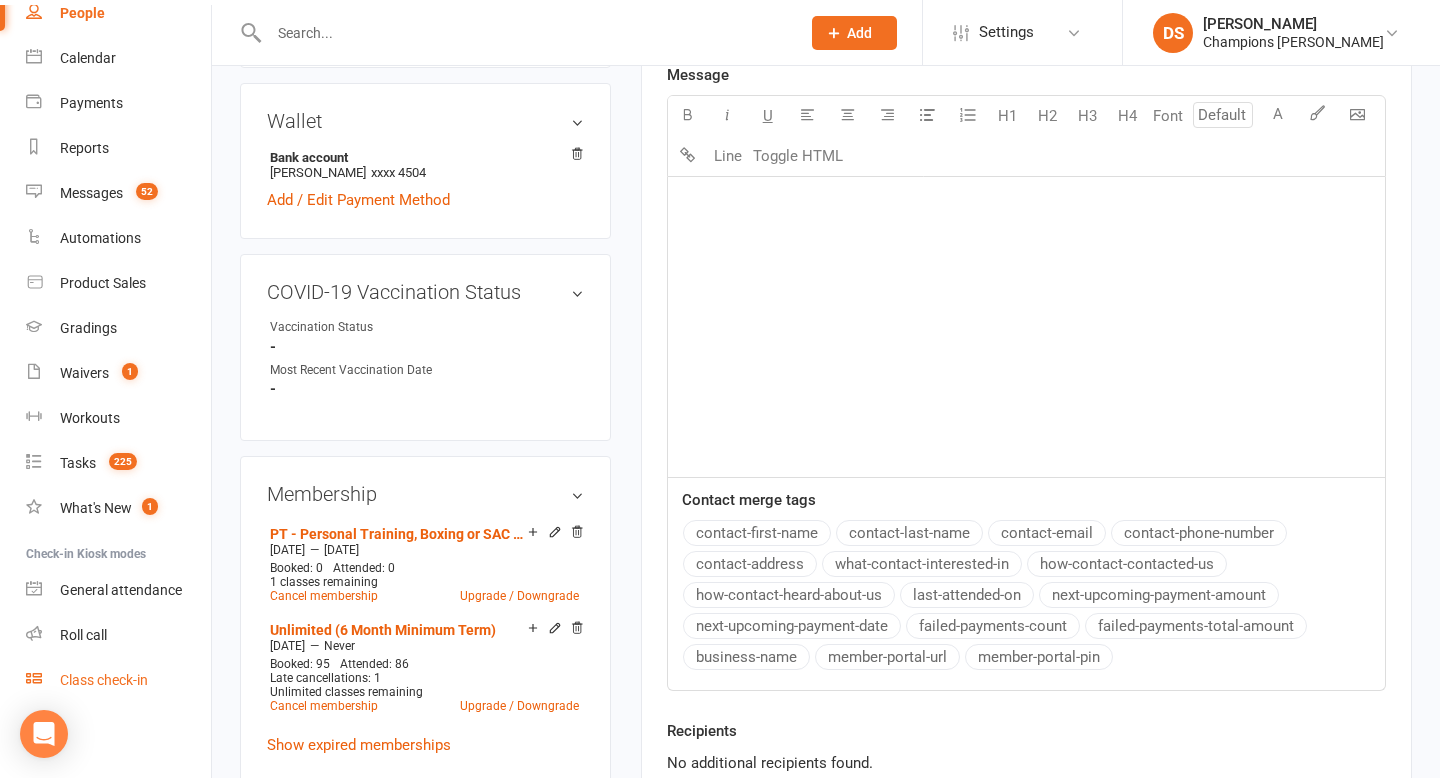click on "Class check-in" at bounding box center [118, 680] 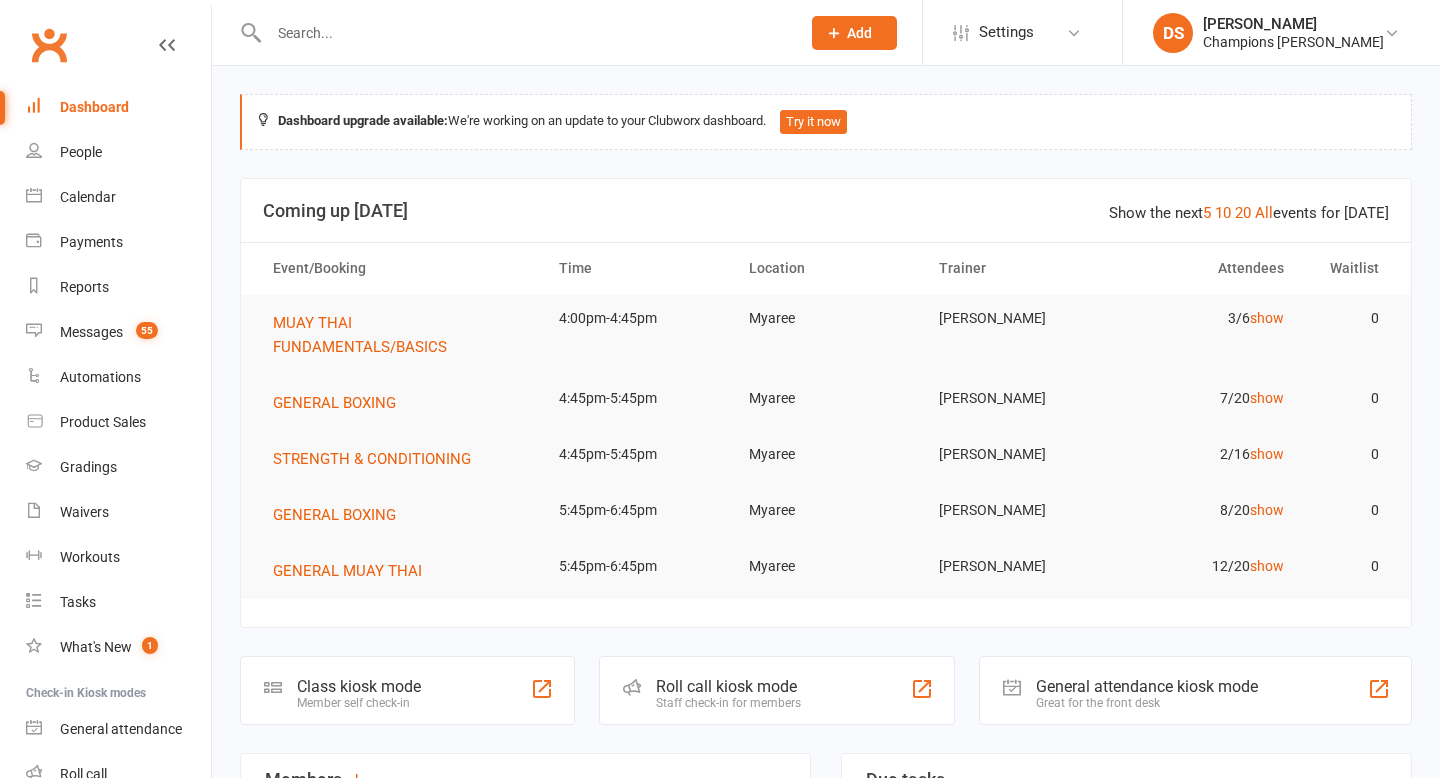 scroll, scrollTop: 0, scrollLeft: 0, axis: both 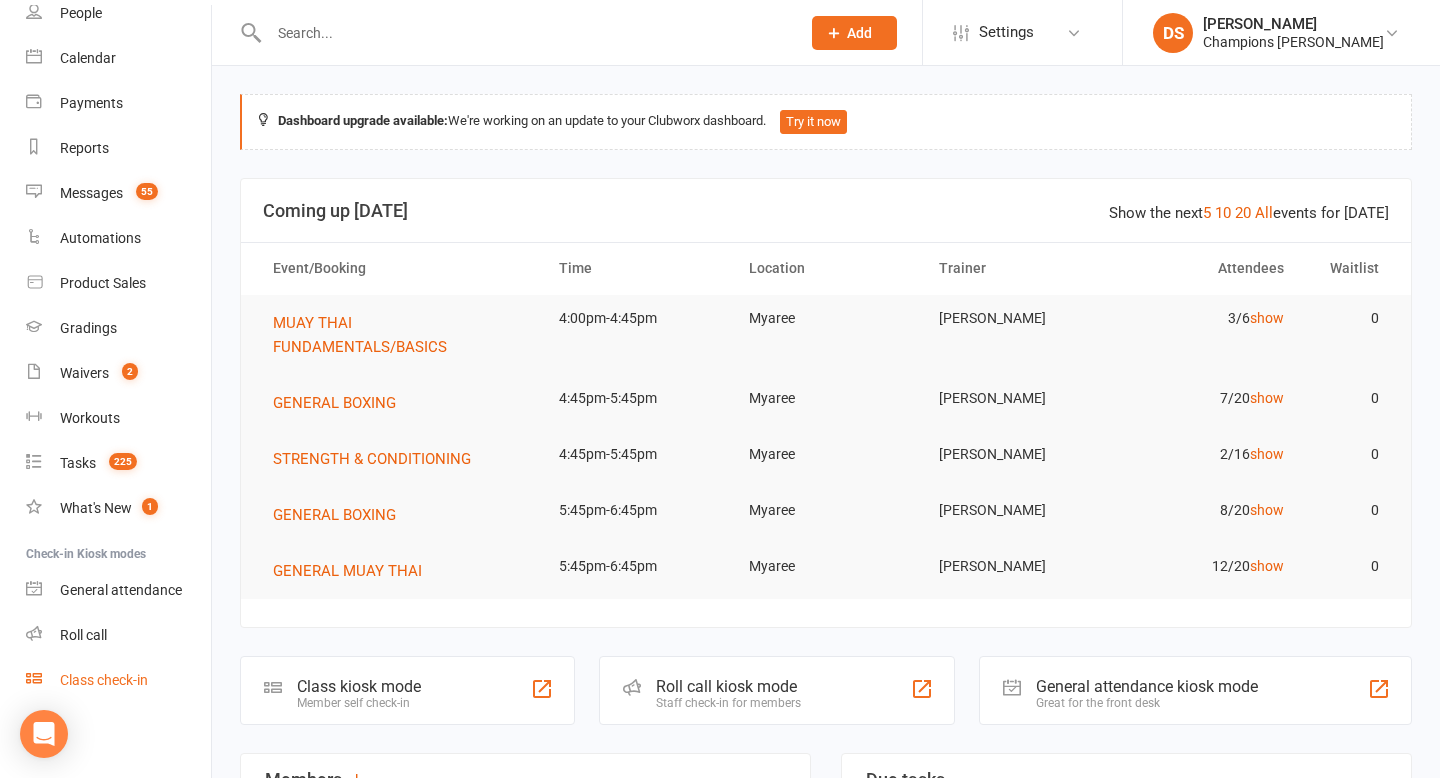 click on "Class check-in" at bounding box center [104, 680] 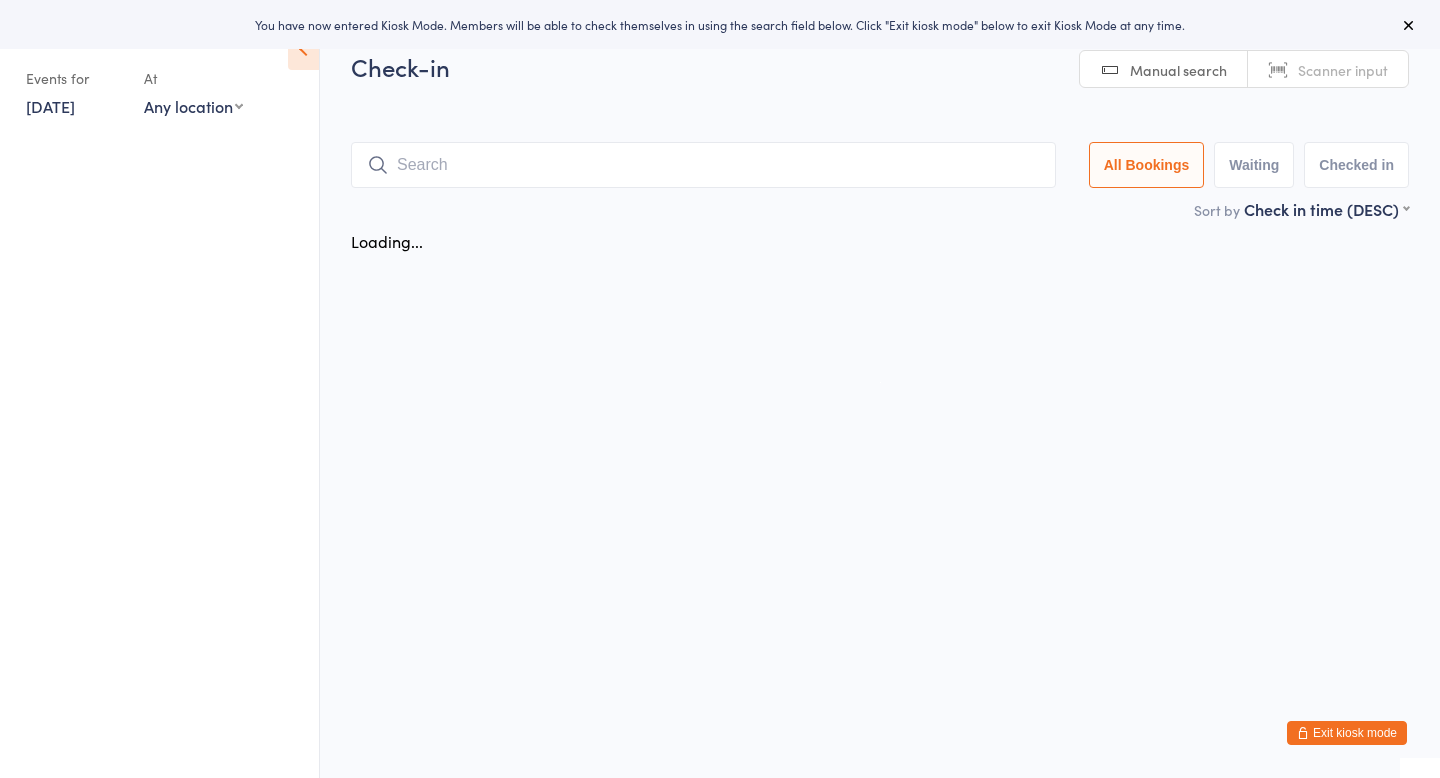 scroll, scrollTop: 0, scrollLeft: 0, axis: both 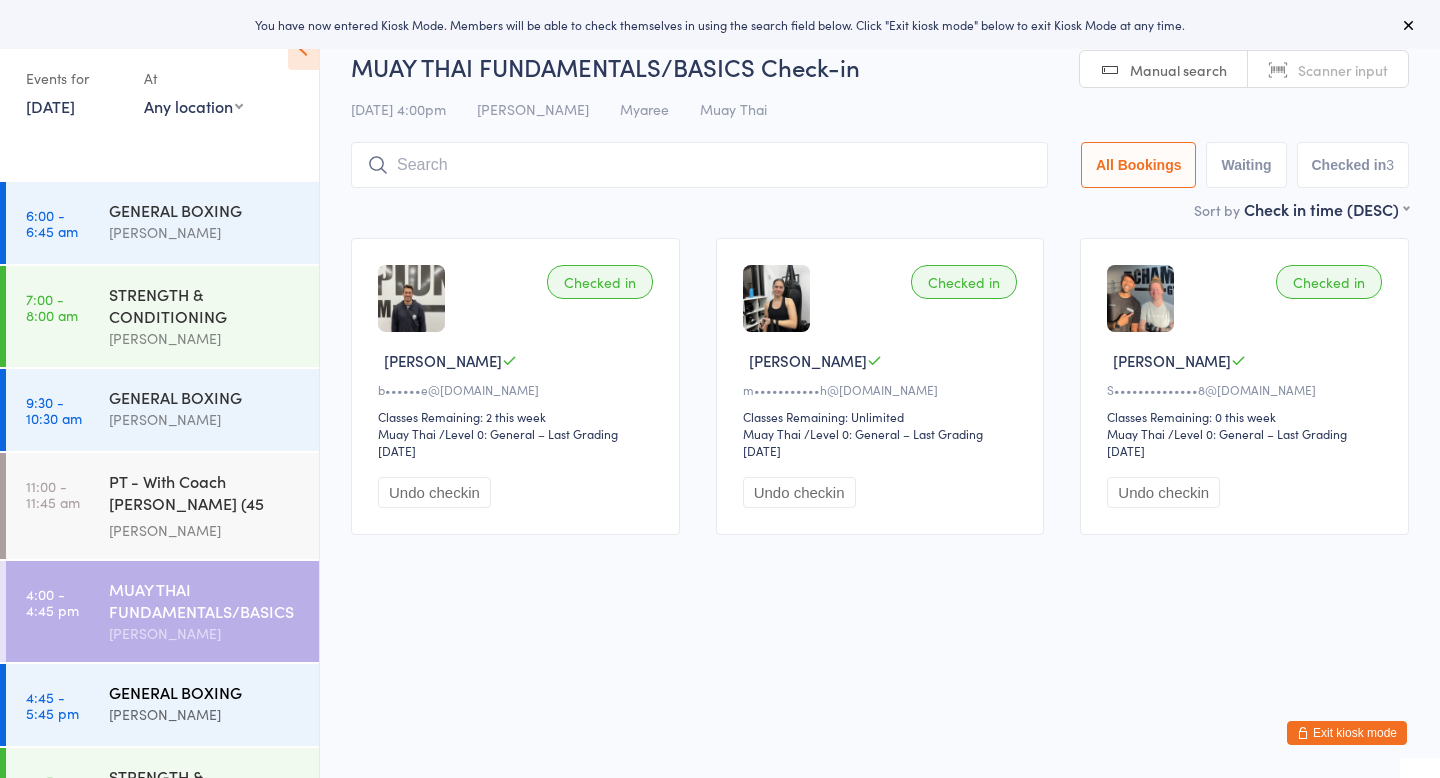 click on "GENERAL BOXING" at bounding box center (205, 692) 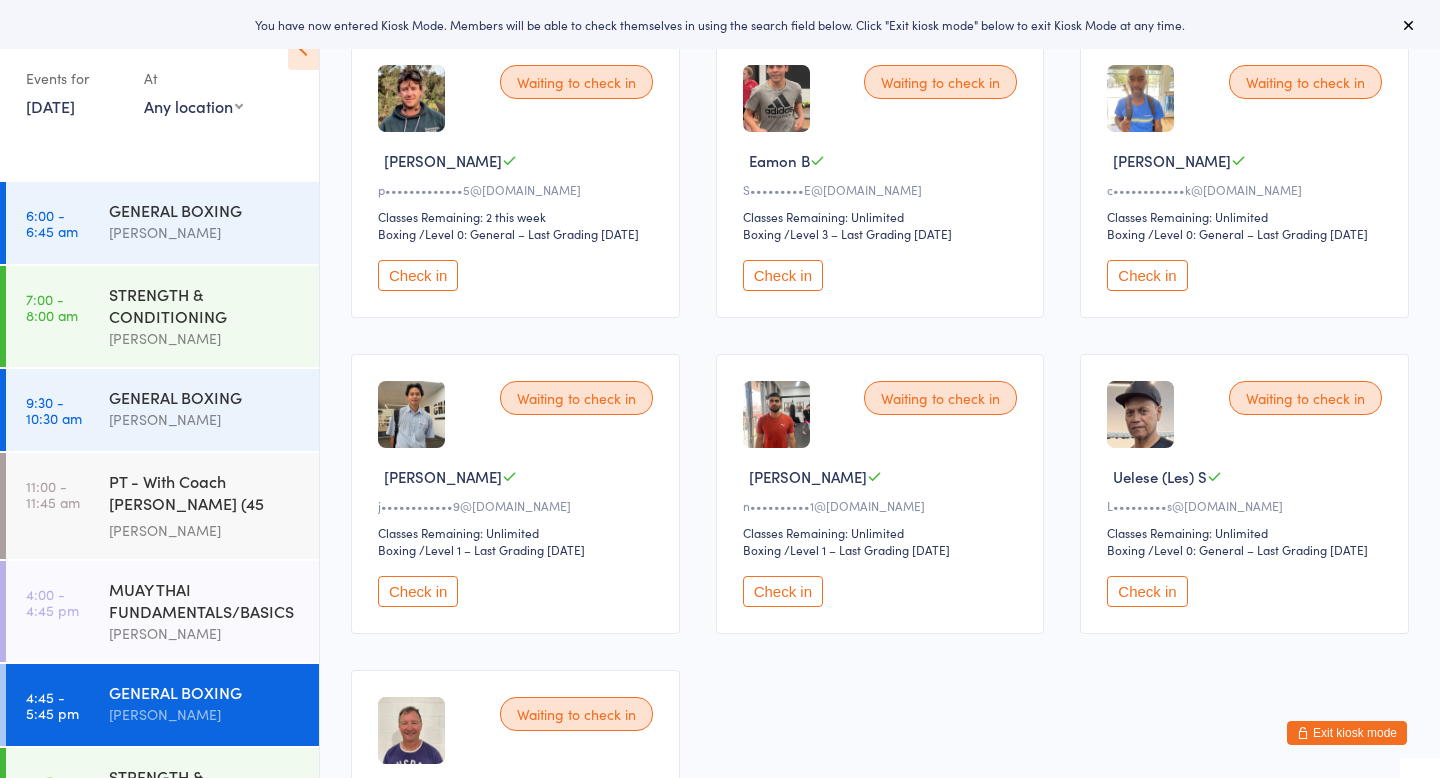 scroll, scrollTop: 541, scrollLeft: 0, axis: vertical 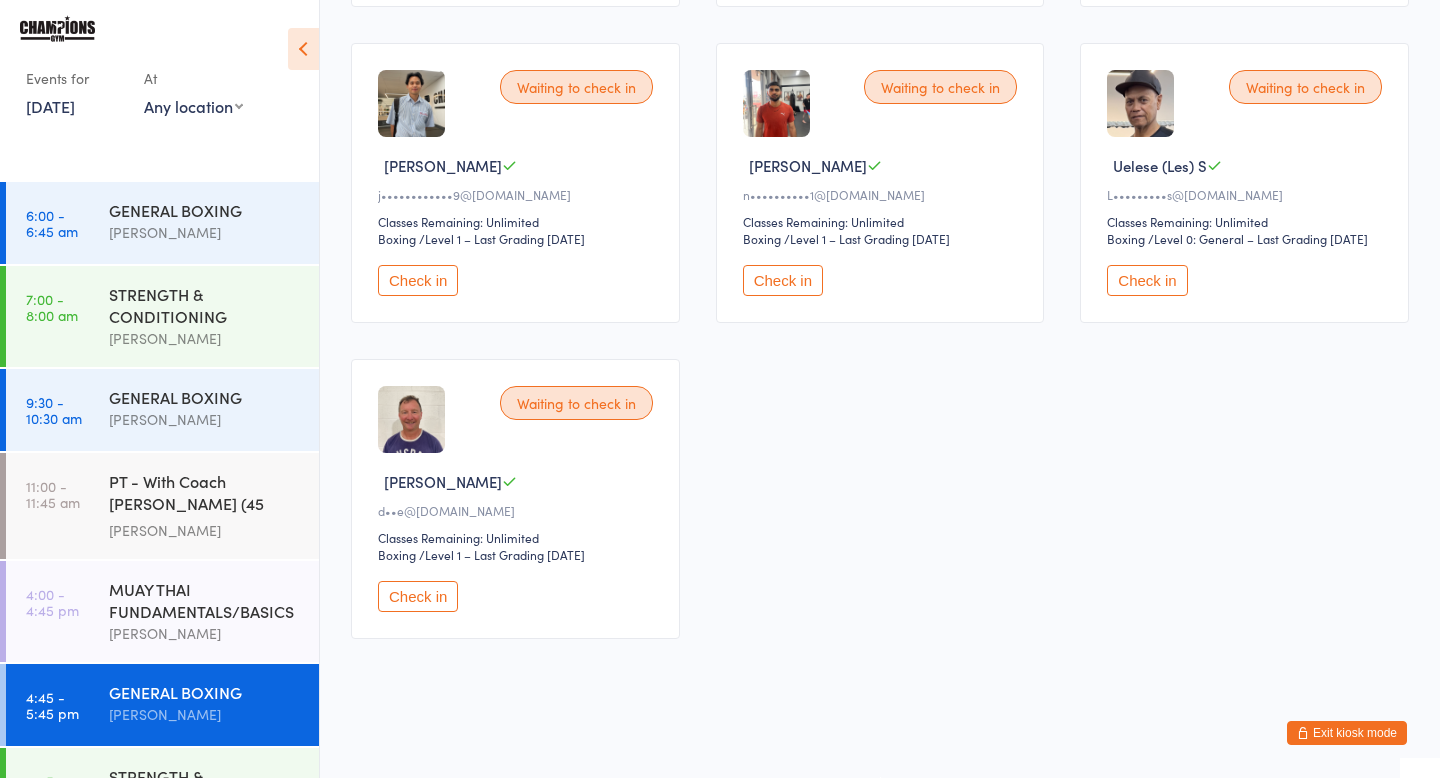 click on "Check in" at bounding box center [418, 596] 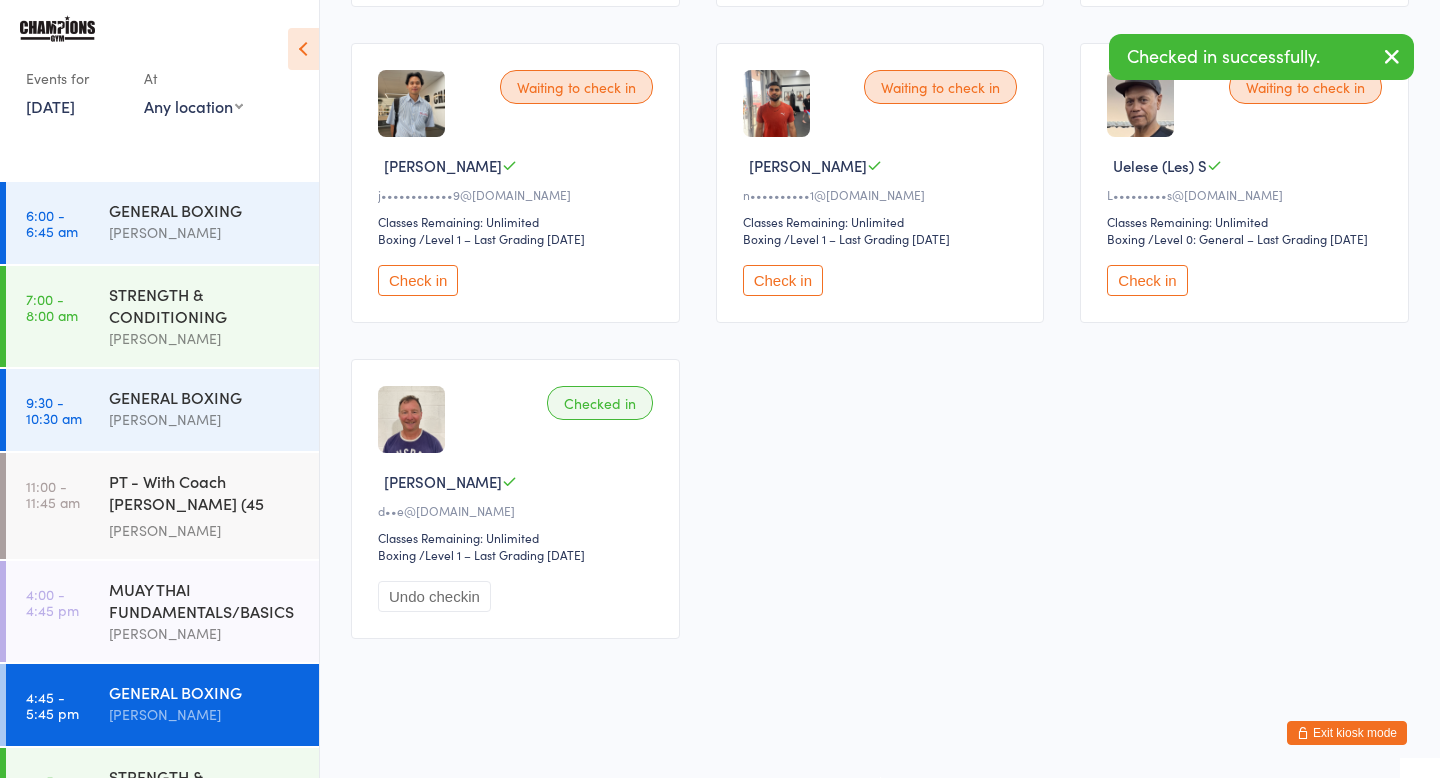 click on "Check in" at bounding box center [418, 280] 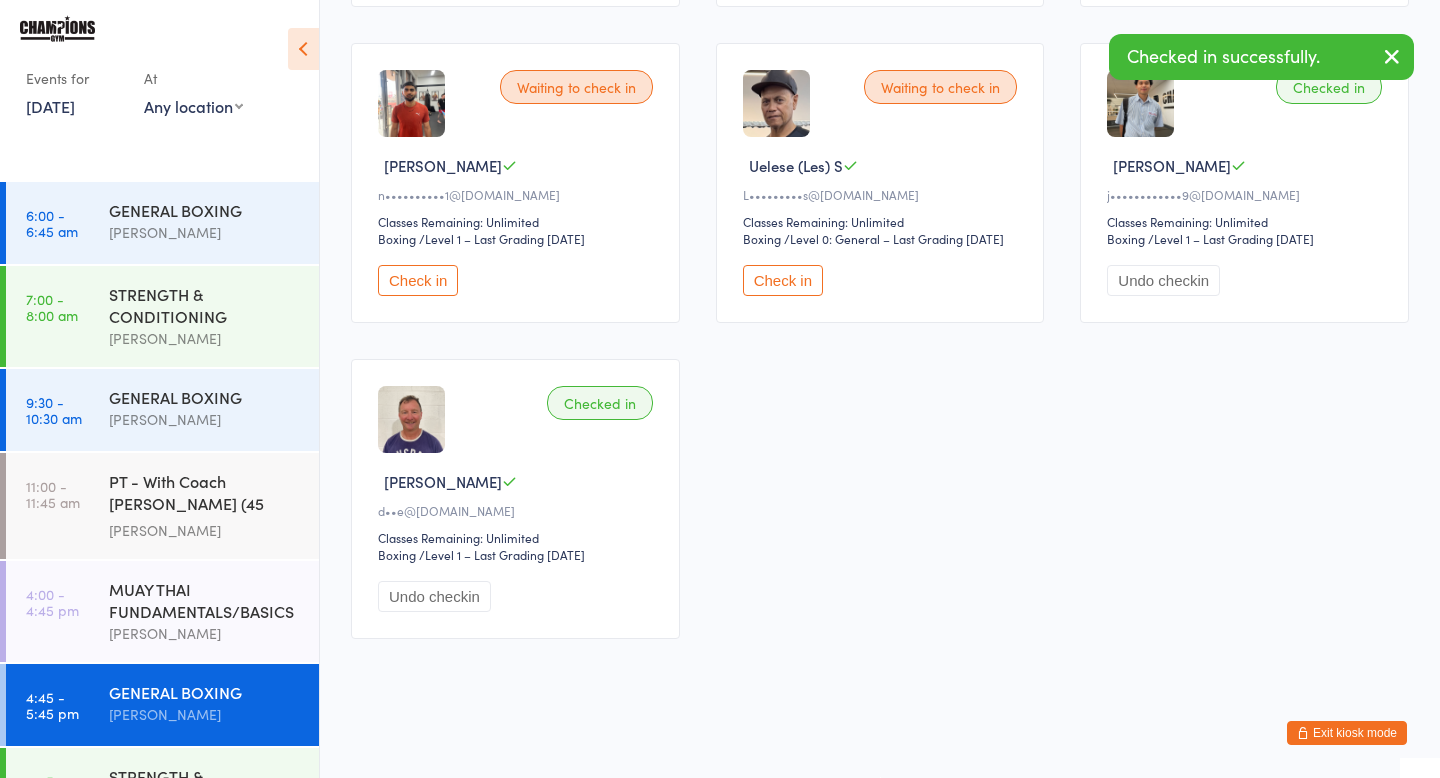 click on "Check in" at bounding box center [418, 280] 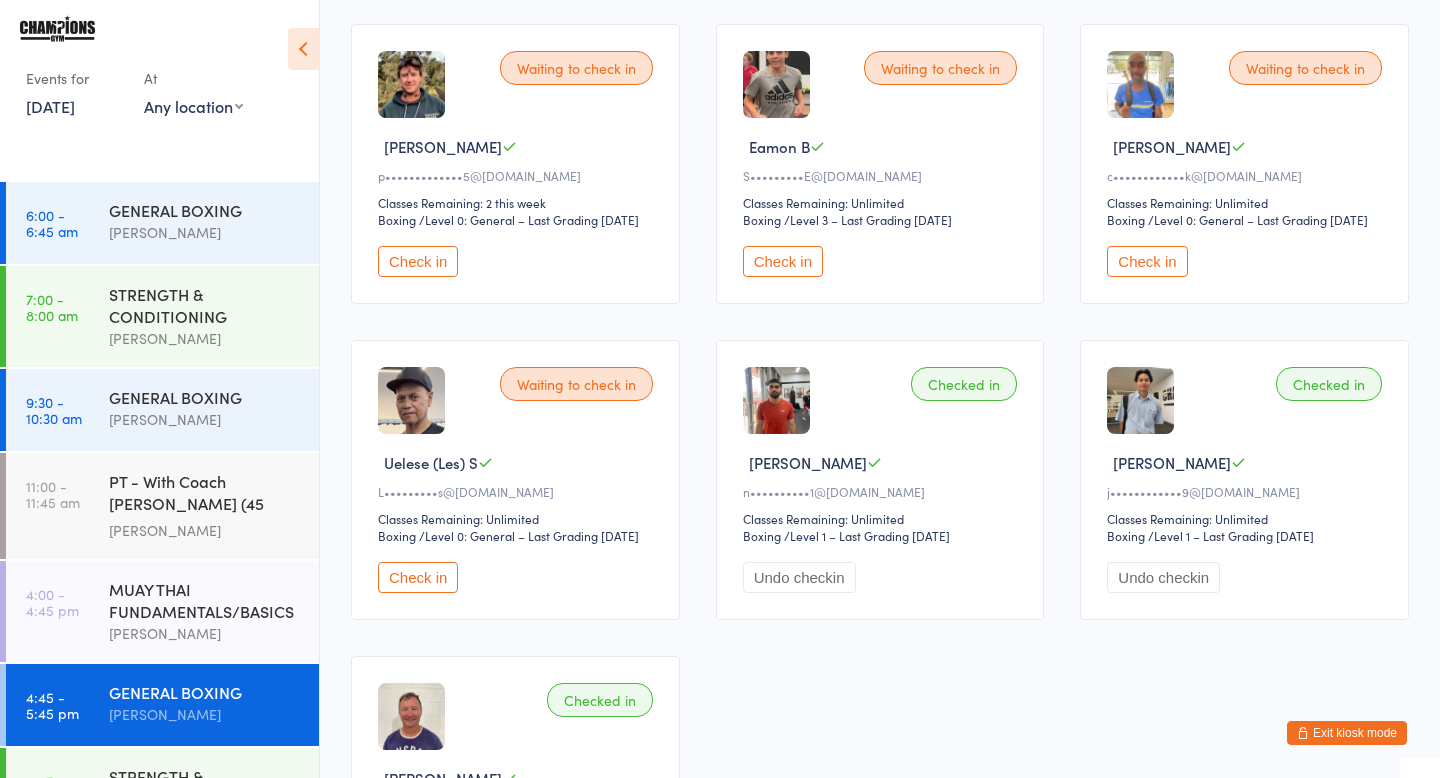 scroll, scrollTop: 207, scrollLeft: 0, axis: vertical 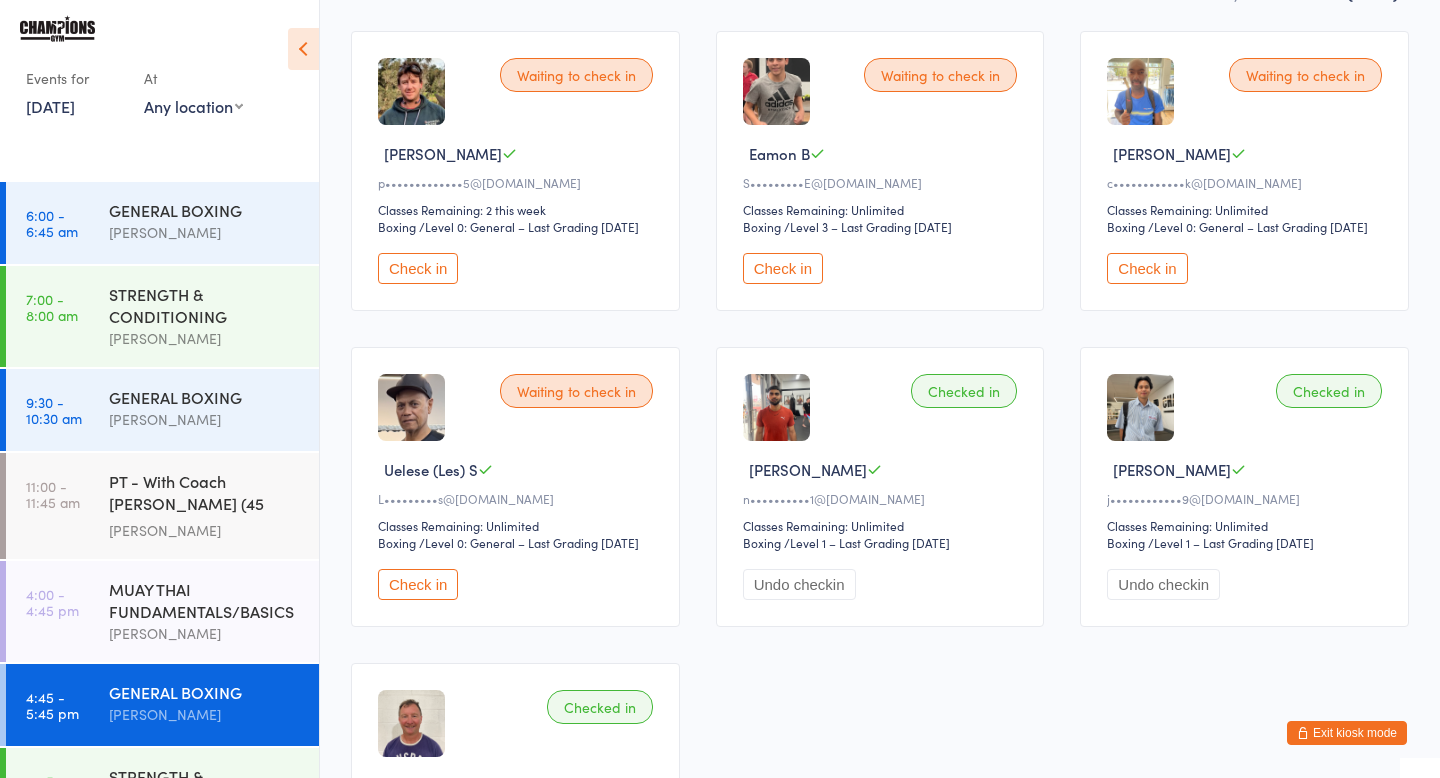 click on "Check in" at bounding box center [418, 268] 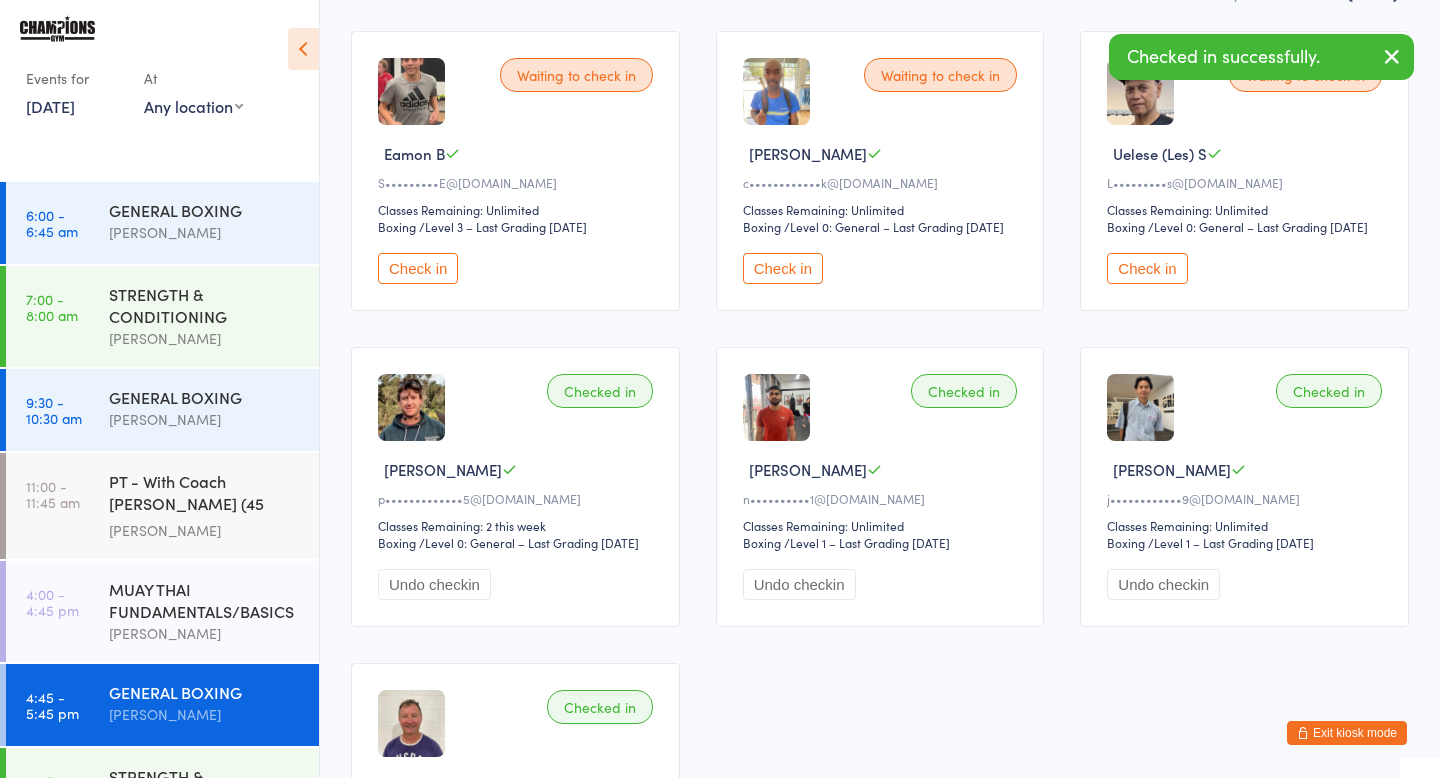 click on "Check in" at bounding box center [783, 268] 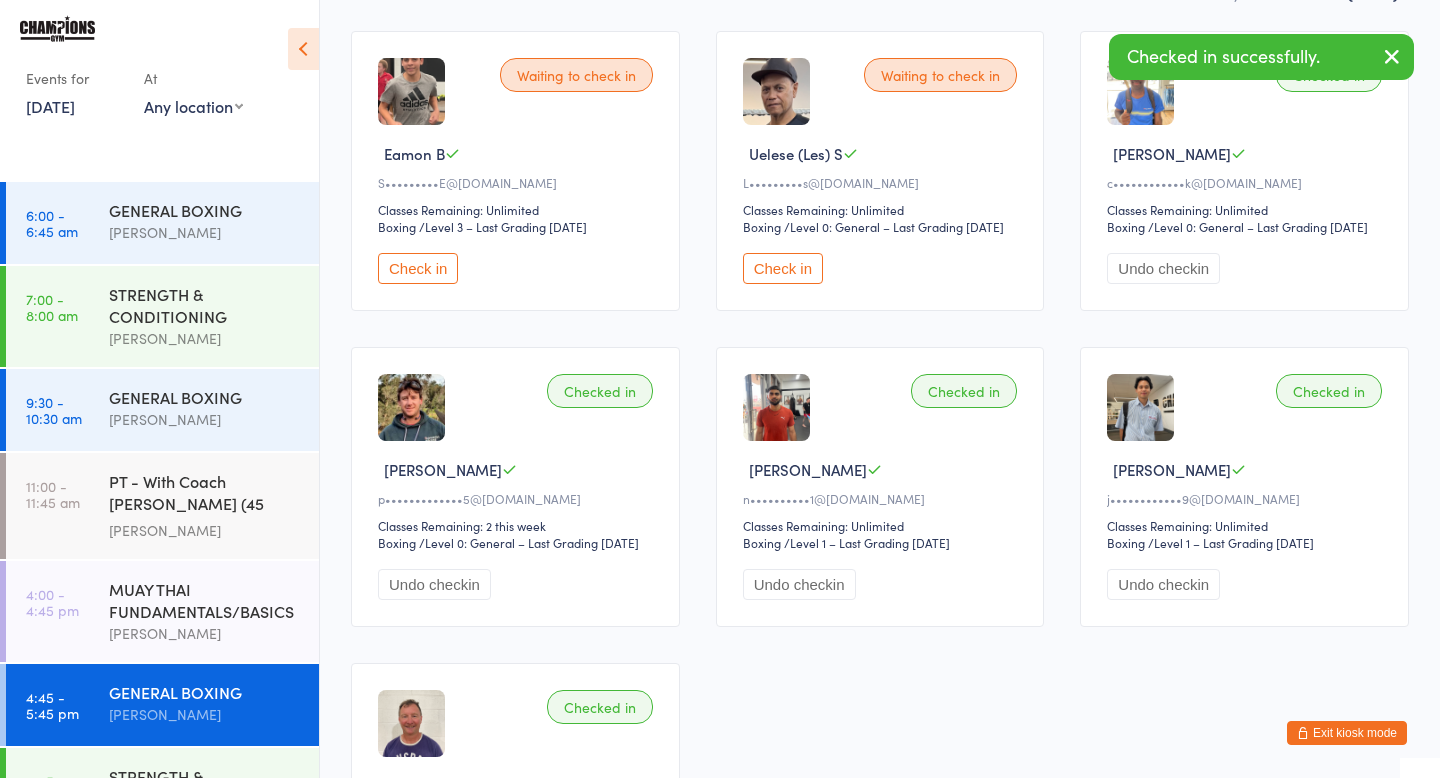 click on "Check in" at bounding box center (418, 268) 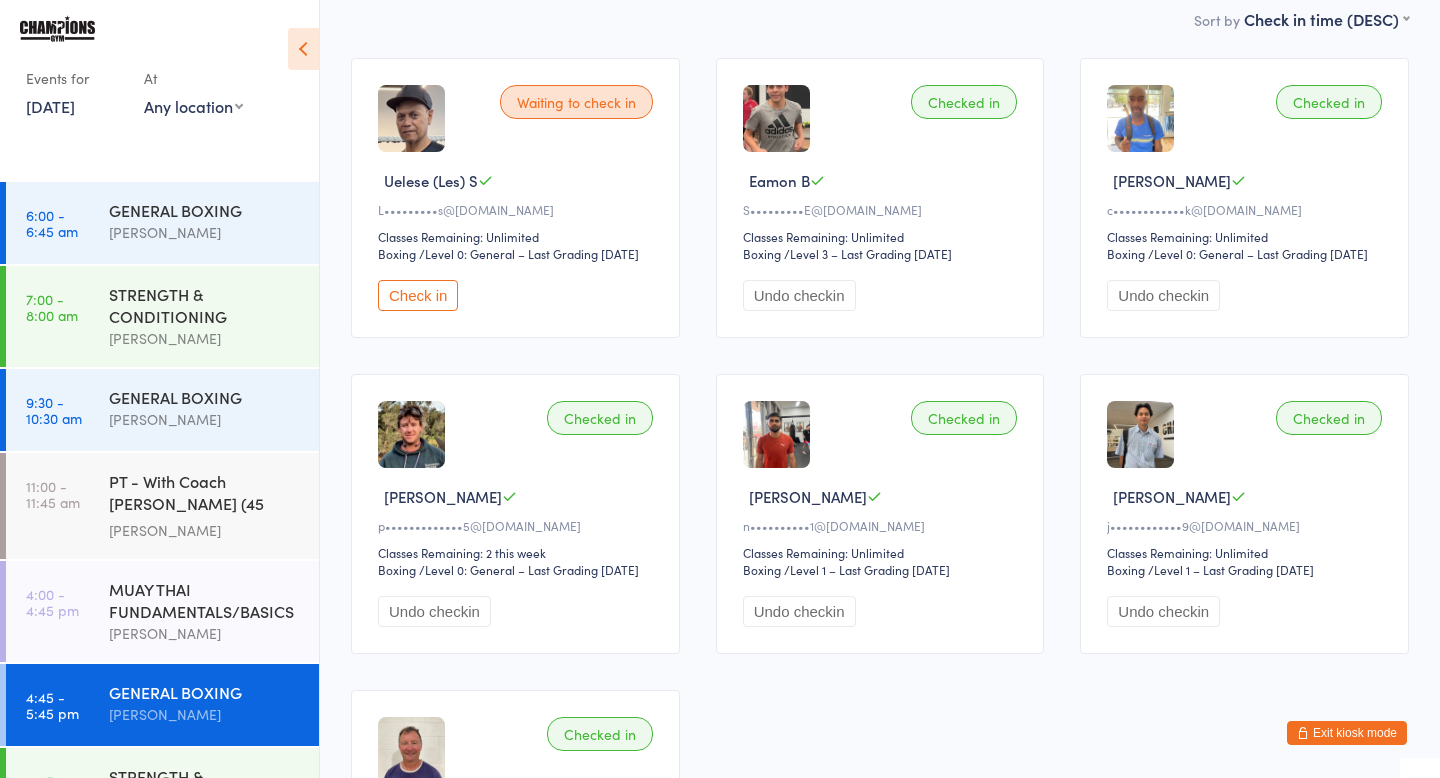 scroll, scrollTop: 0, scrollLeft: 0, axis: both 